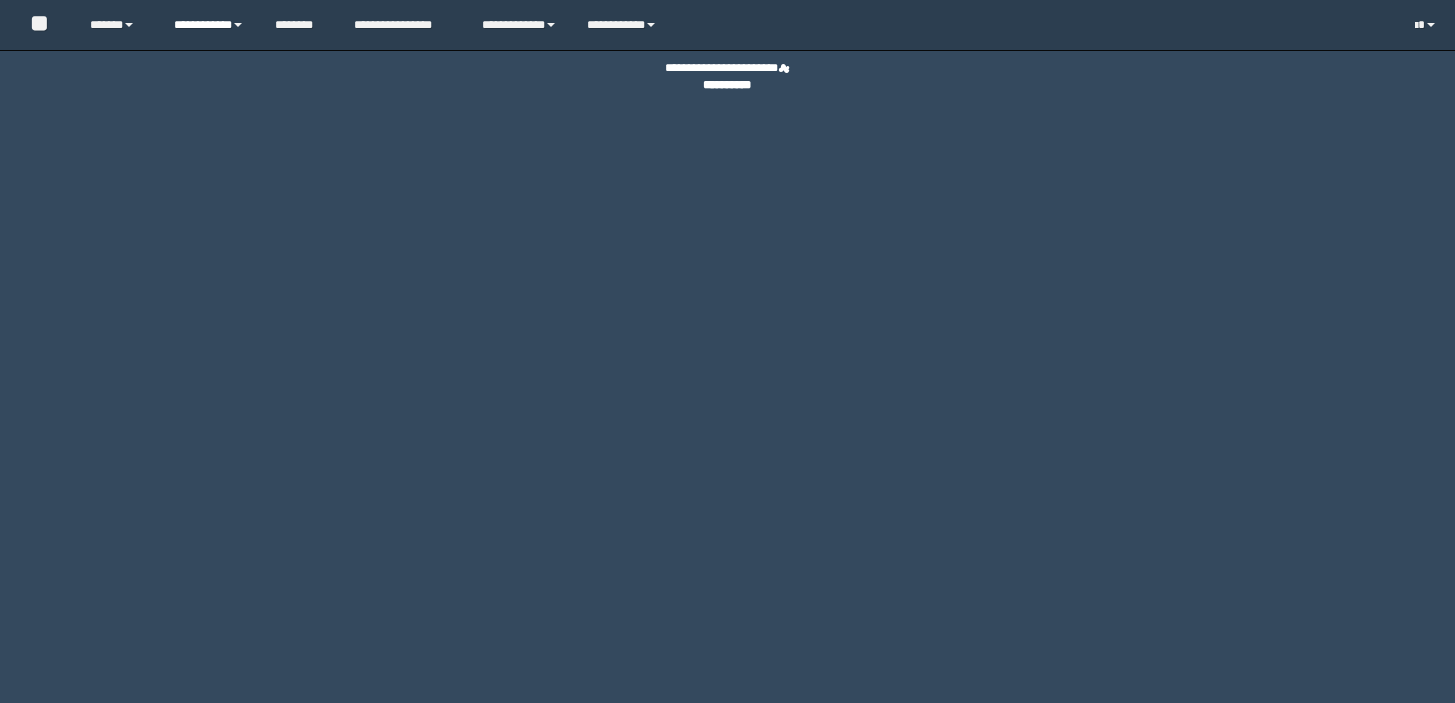 scroll, scrollTop: 0, scrollLeft: 0, axis: both 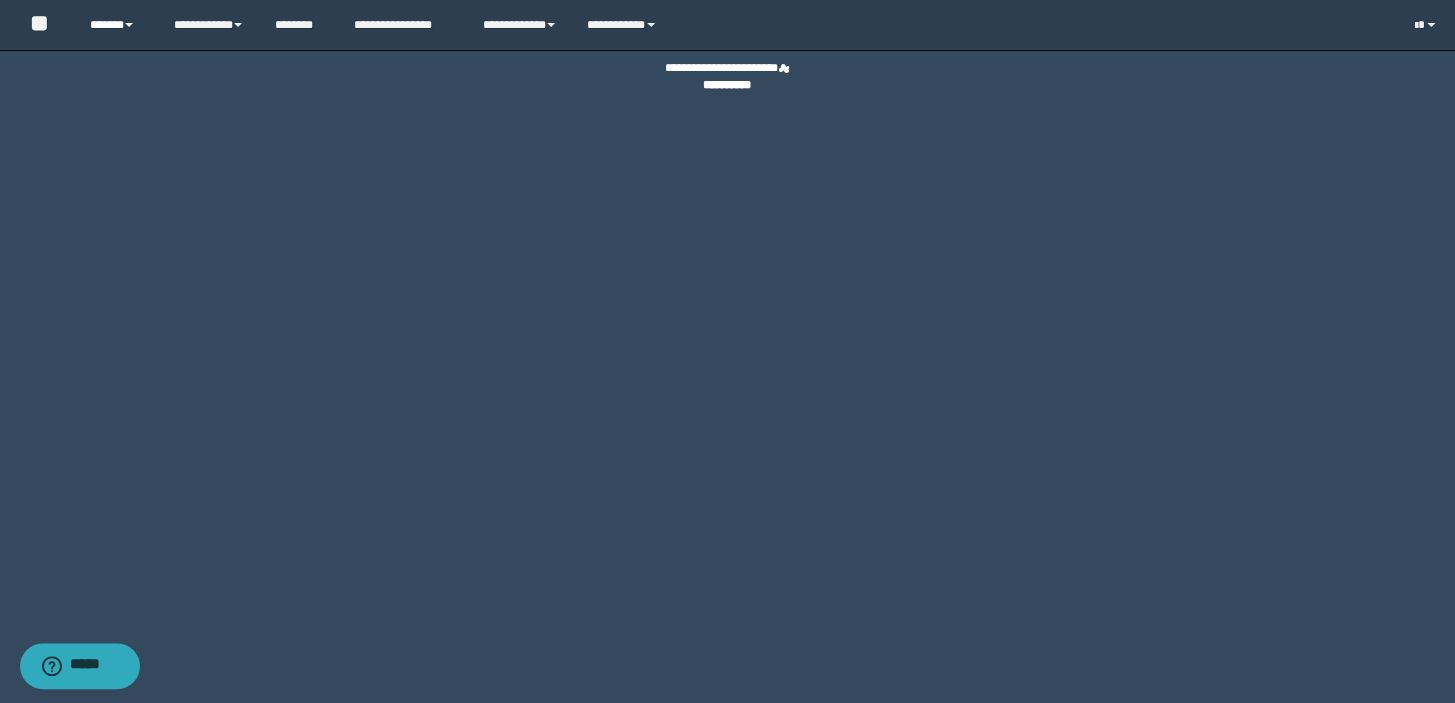 click on "******" at bounding box center [117, 25] 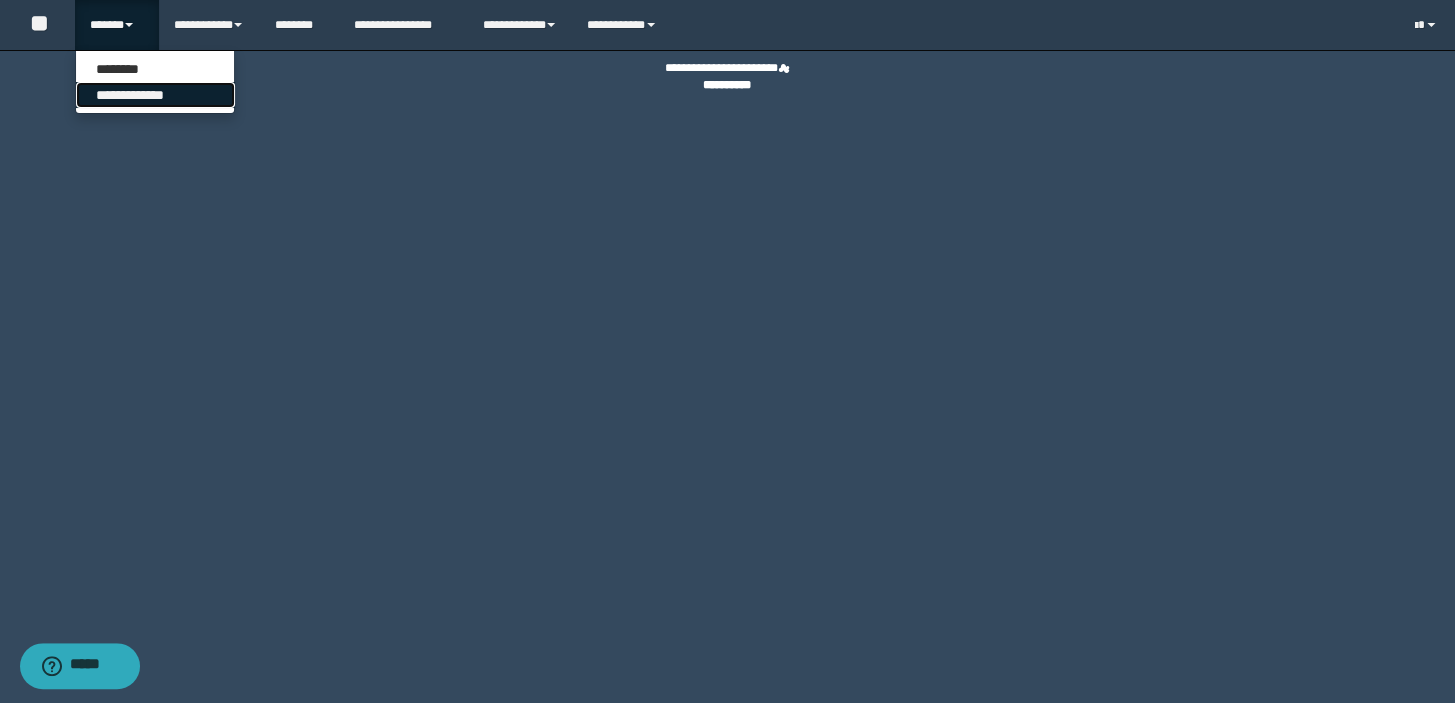 click on "**********" at bounding box center (155, 95) 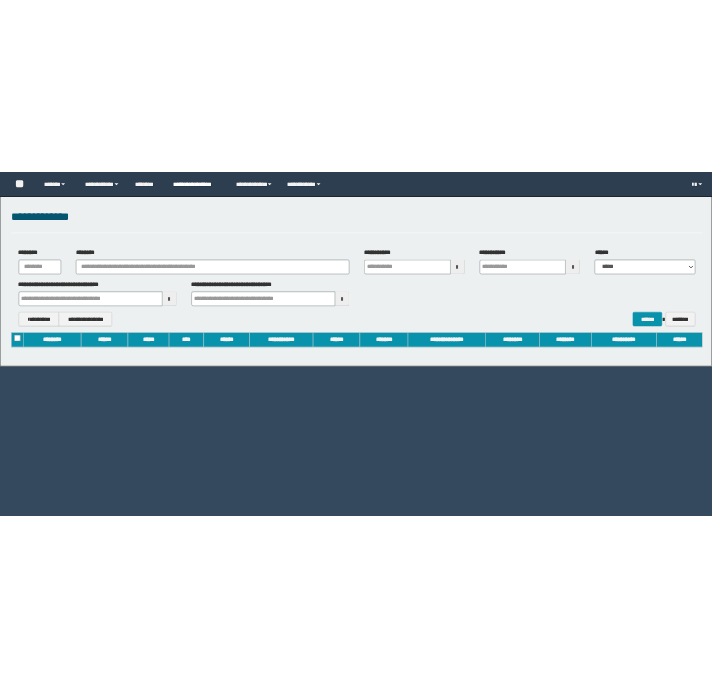 scroll, scrollTop: 0, scrollLeft: 0, axis: both 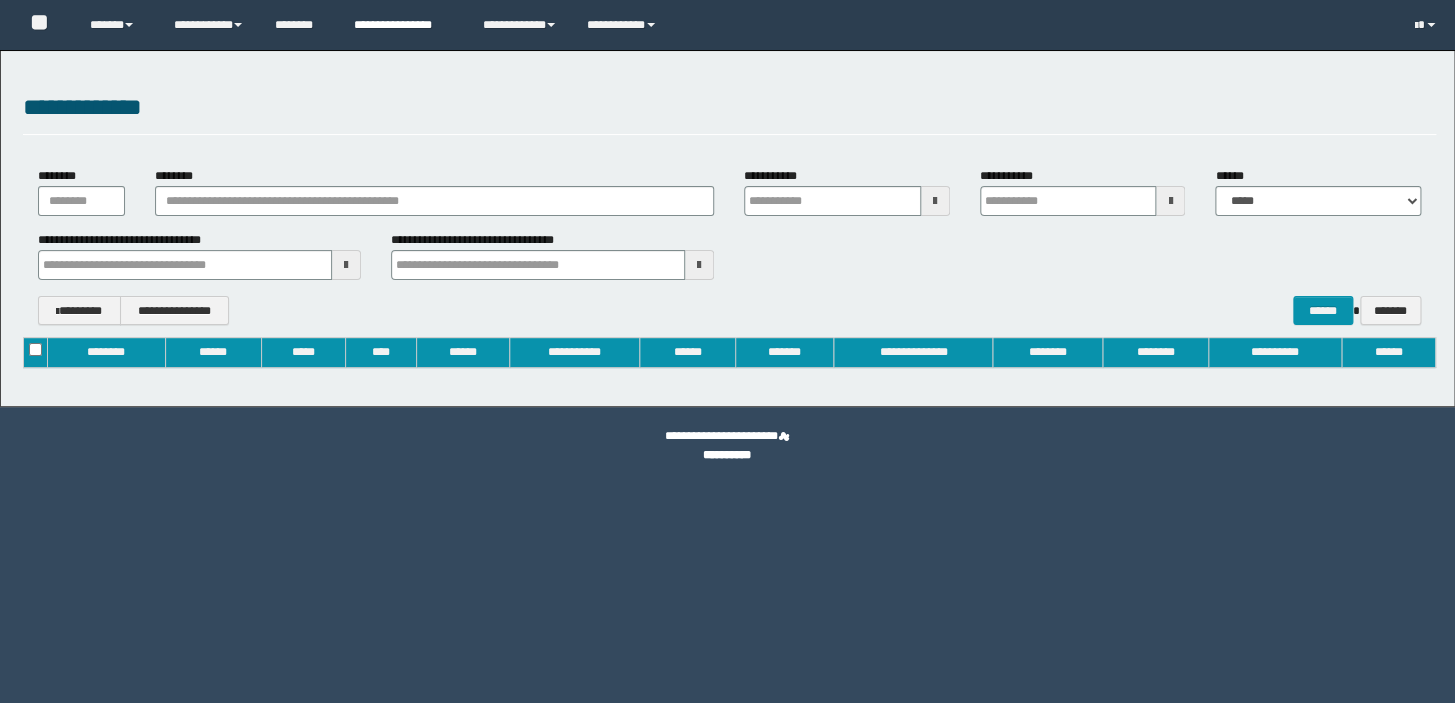 type on "**********" 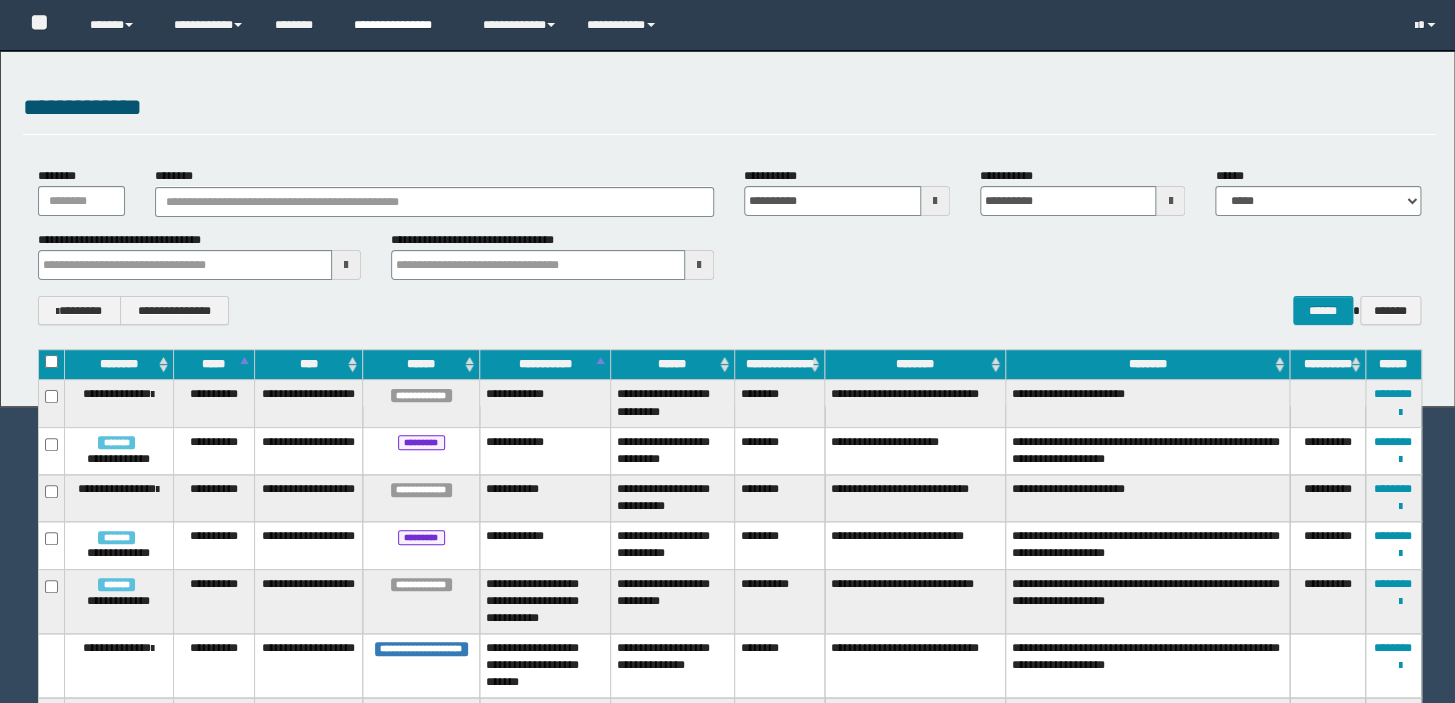 type 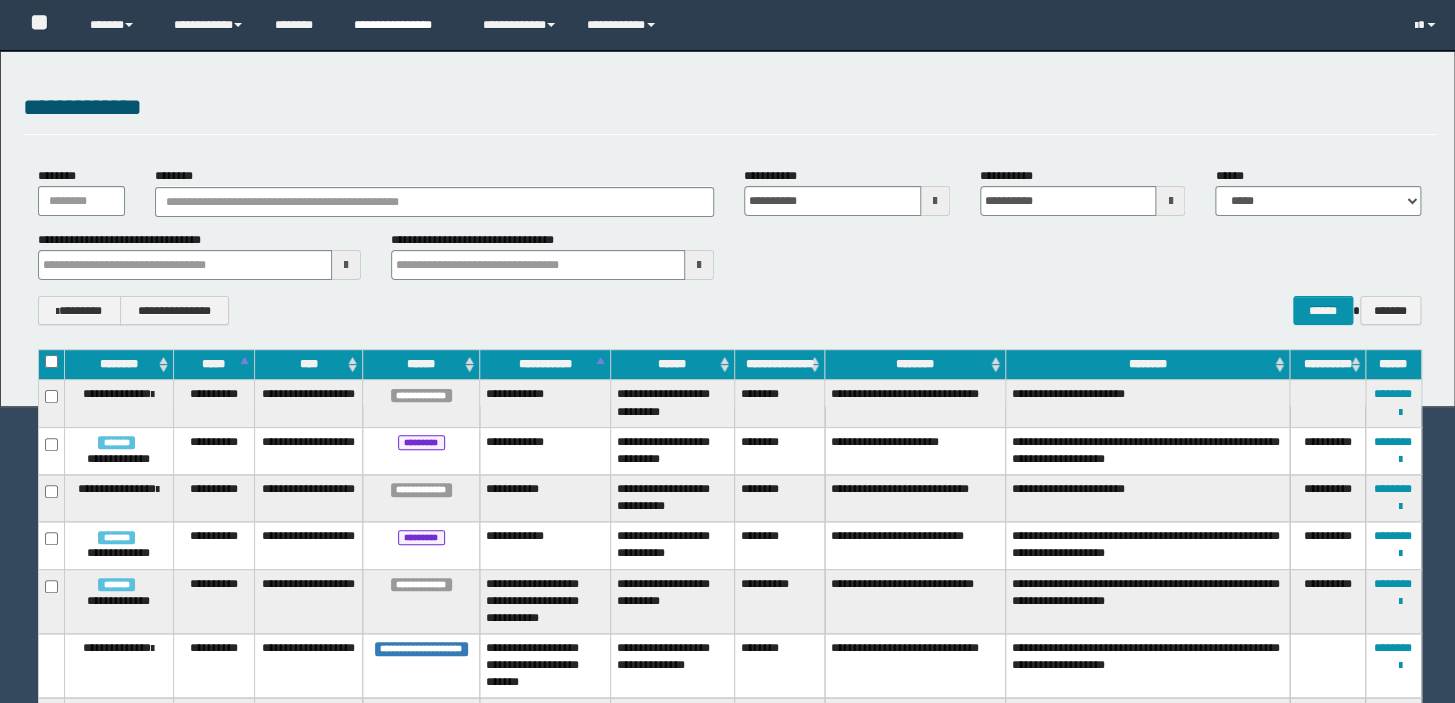 type 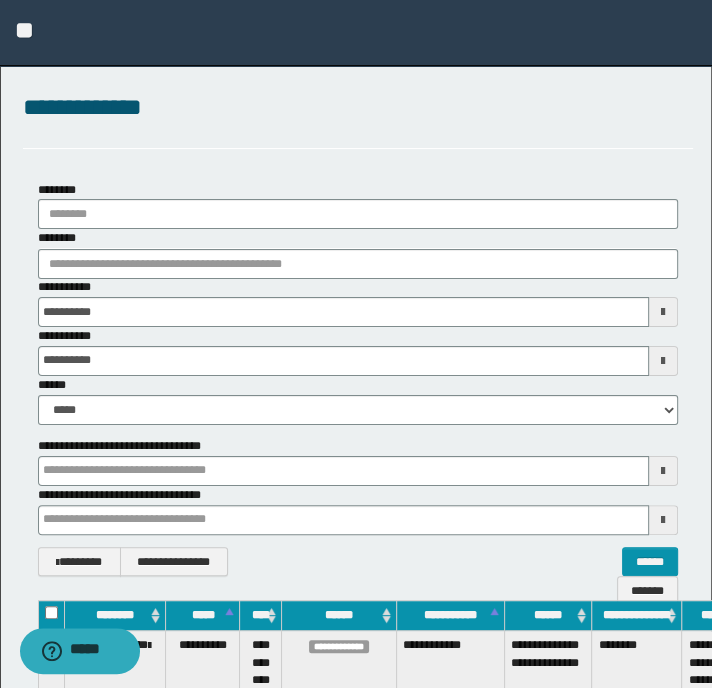 scroll, scrollTop: 0, scrollLeft: 0, axis: both 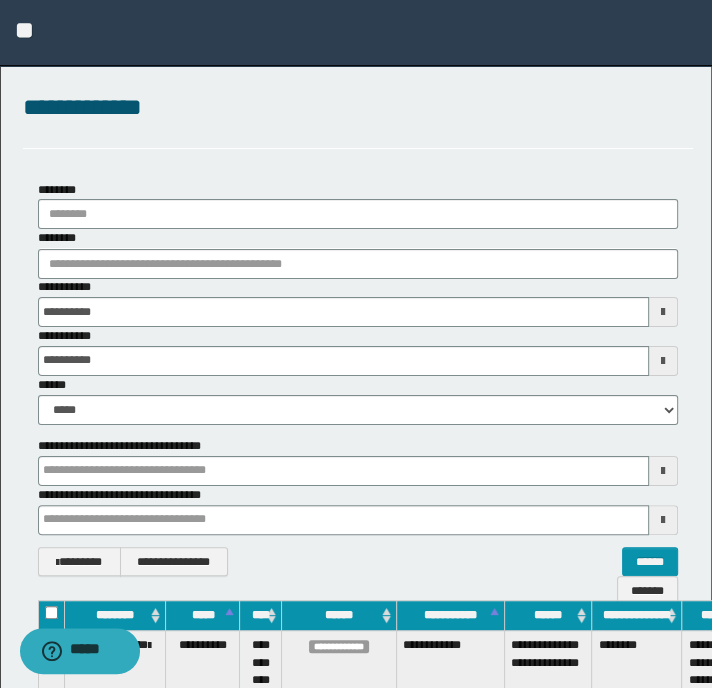 type 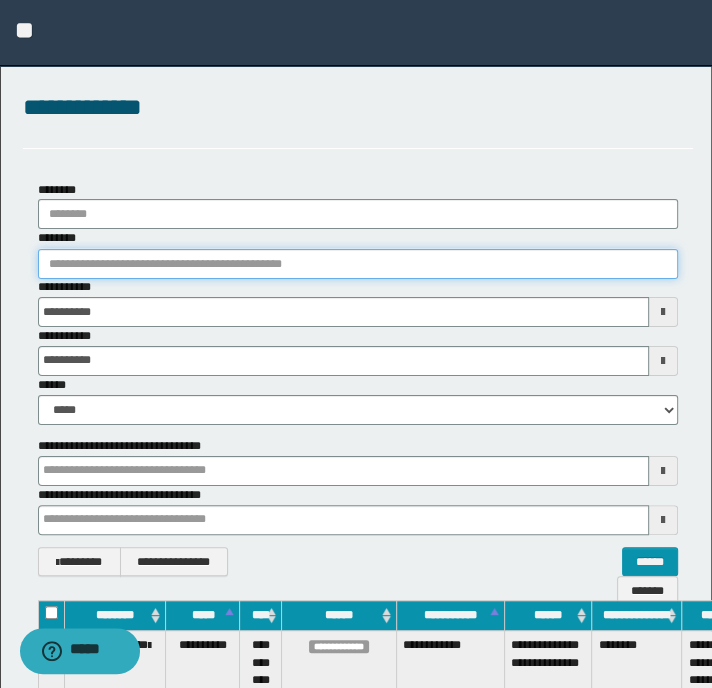 click on "********" at bounding box center (358, 264) 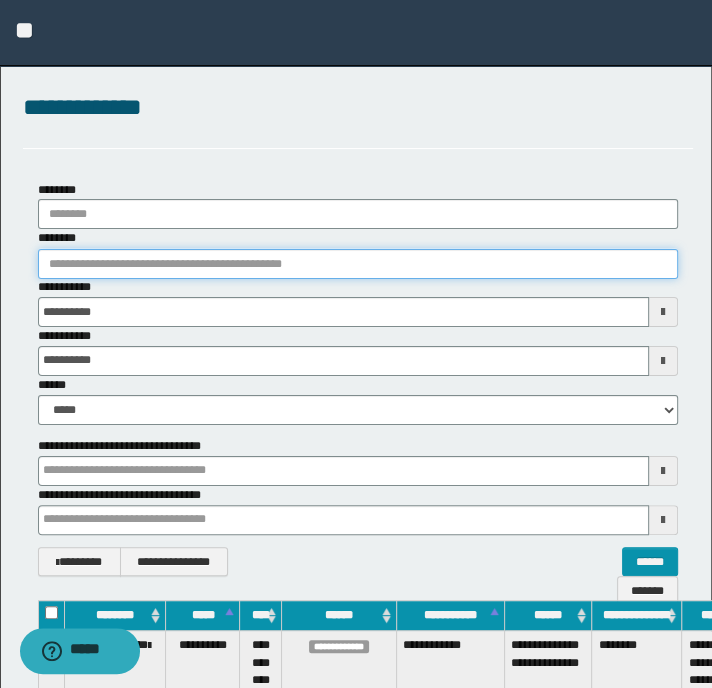 paste on "**********" 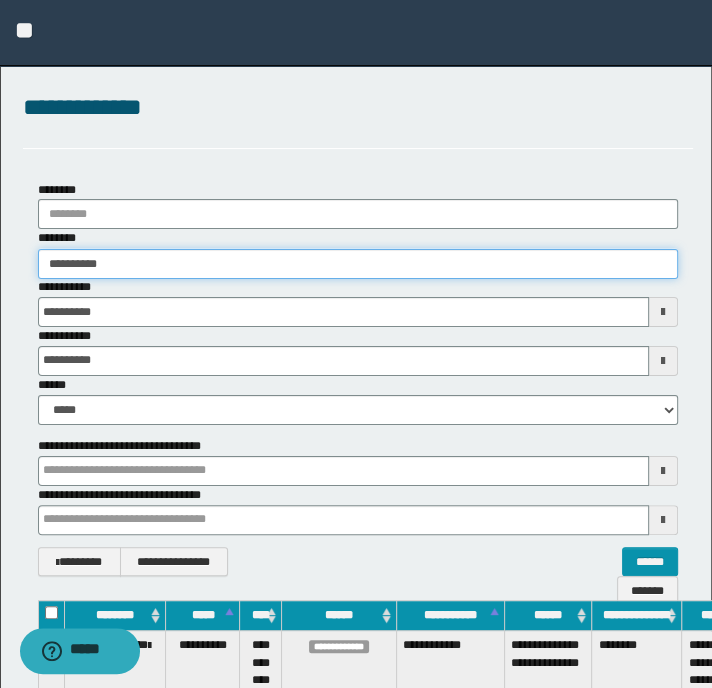 type on "**********" 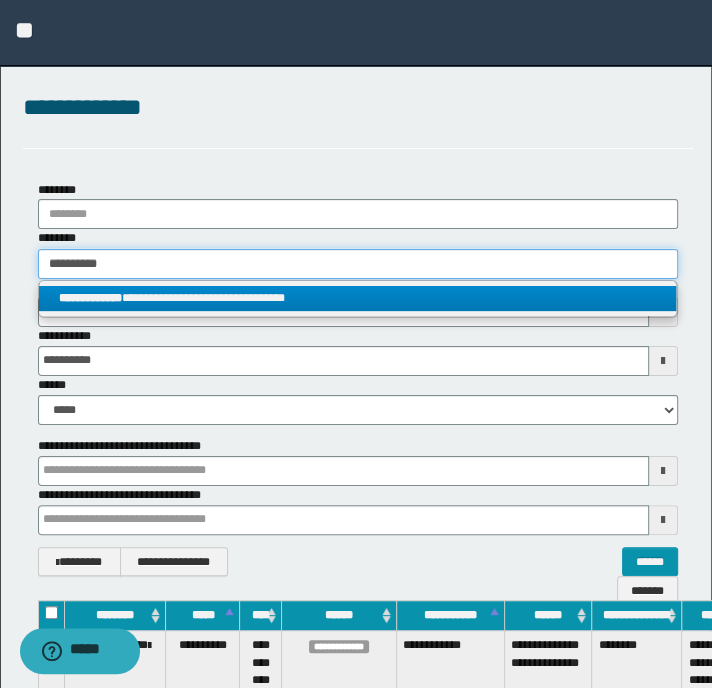 type on "**********" 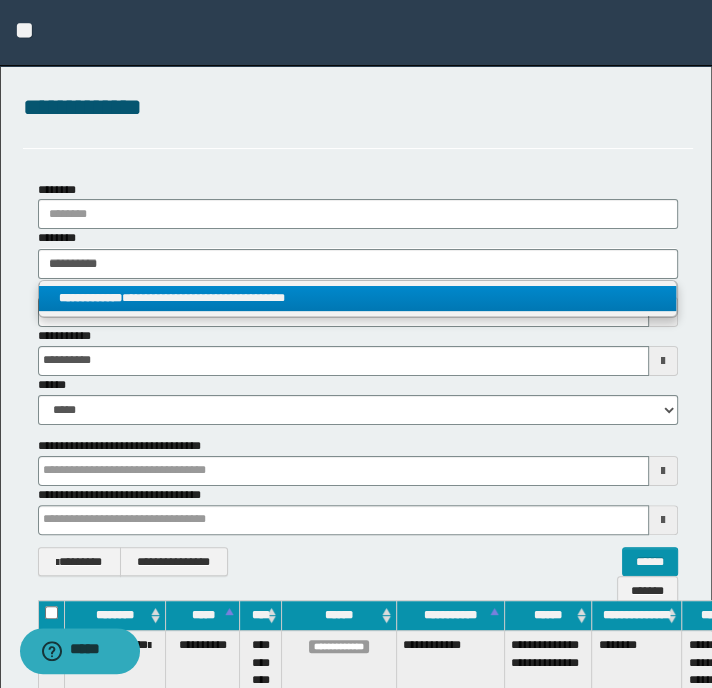 click on "**********" at bounding box center (90, 298) 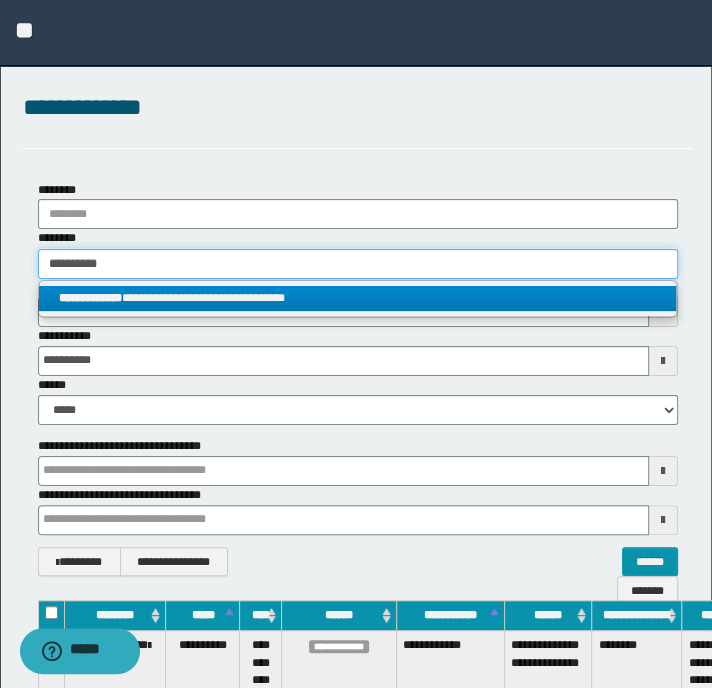type 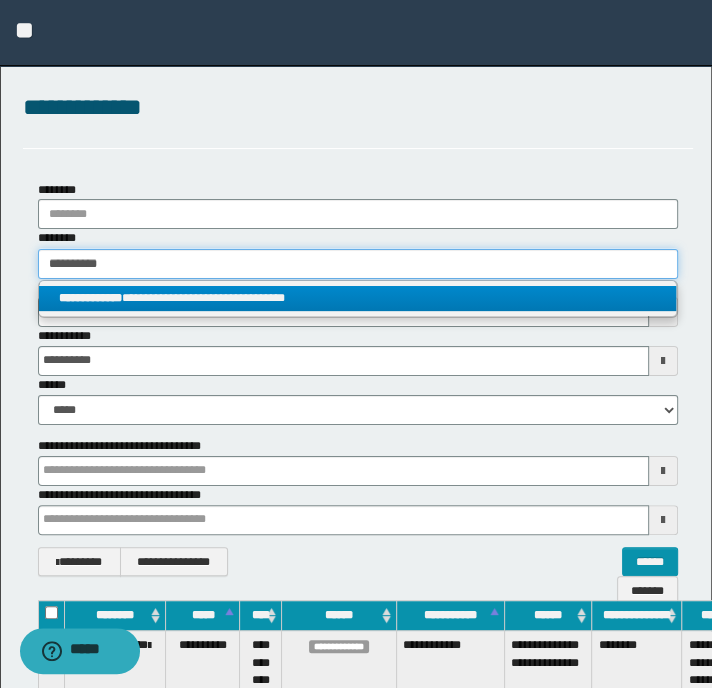 type 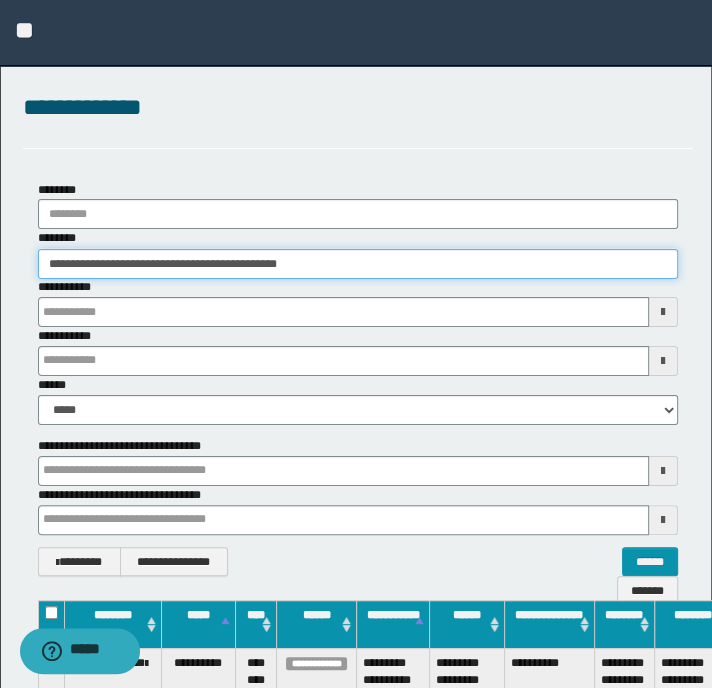 type 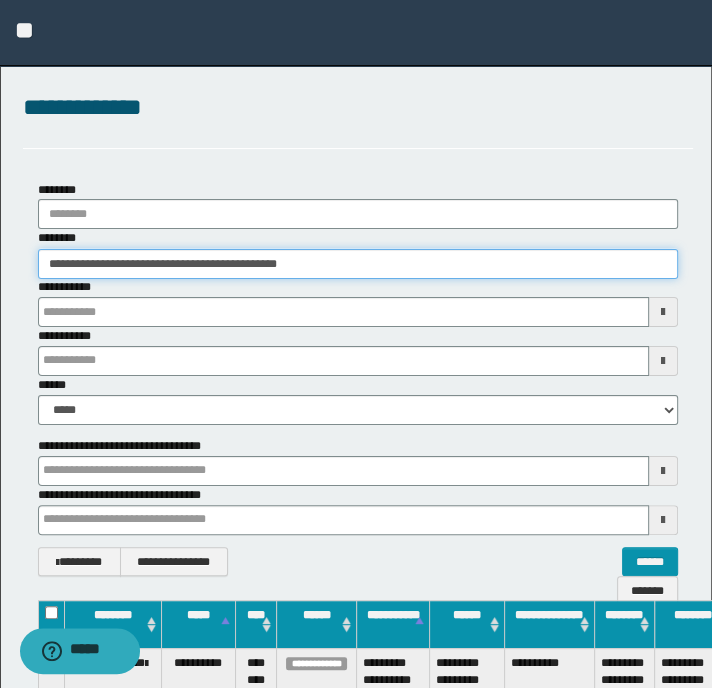 type 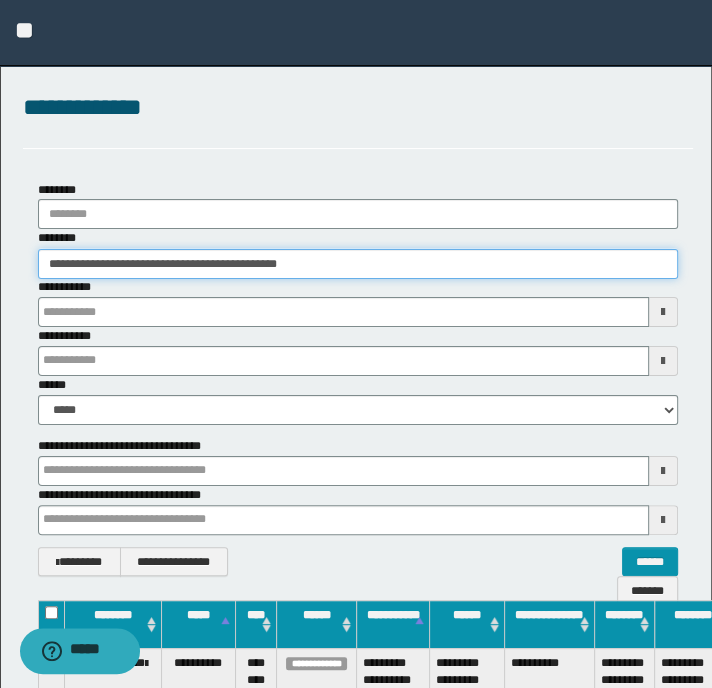type 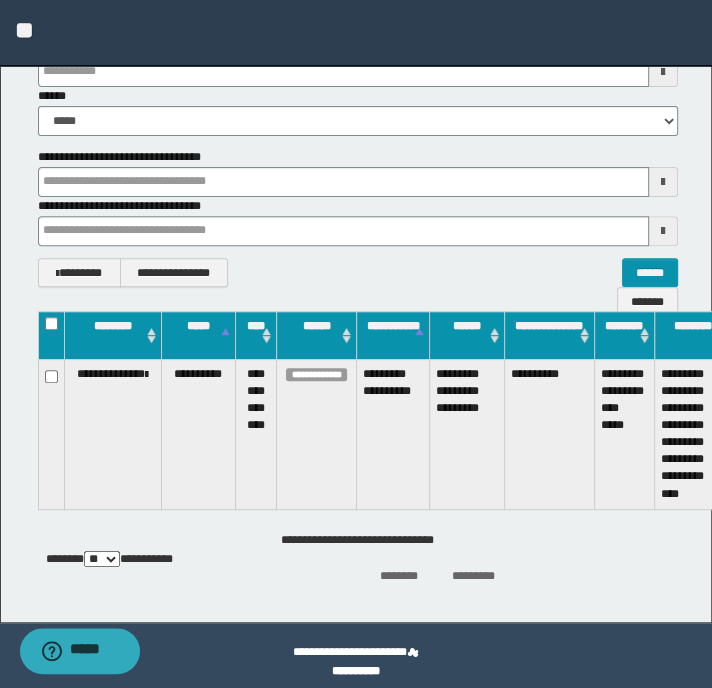 scroll, scrollTop: 300, scrollLeft: 0, axis: vertical 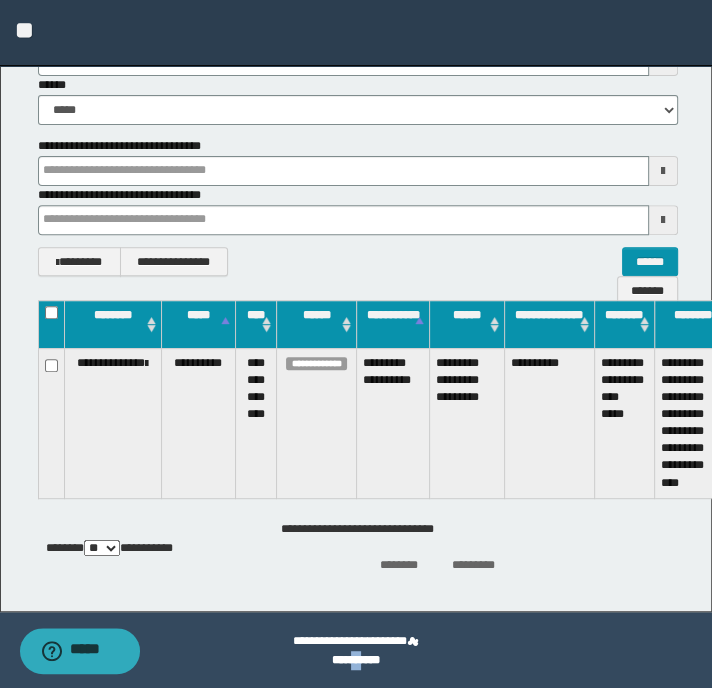 drag, startPoint x: 350, startPoint y: 685, endPoint x: 361, endPoint y: 685, distance: 11 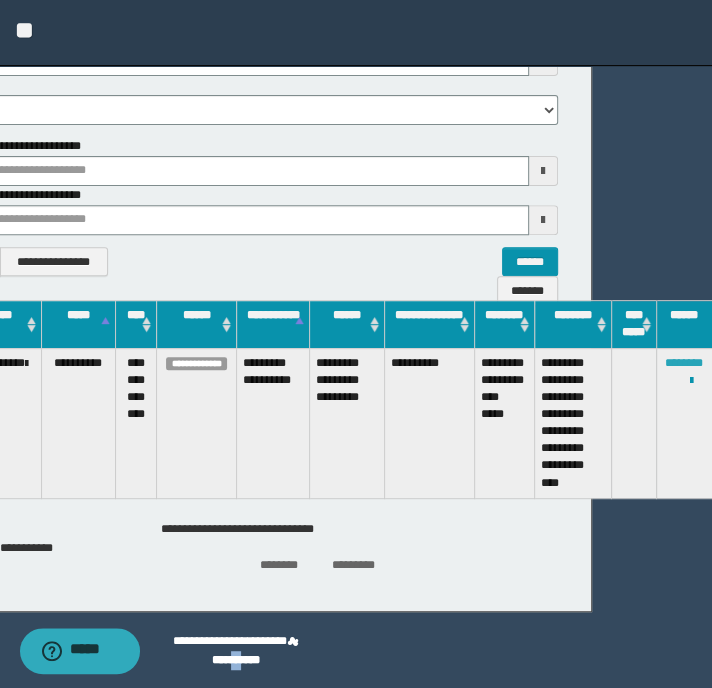 click on "********" at bounding box center [684, 363] 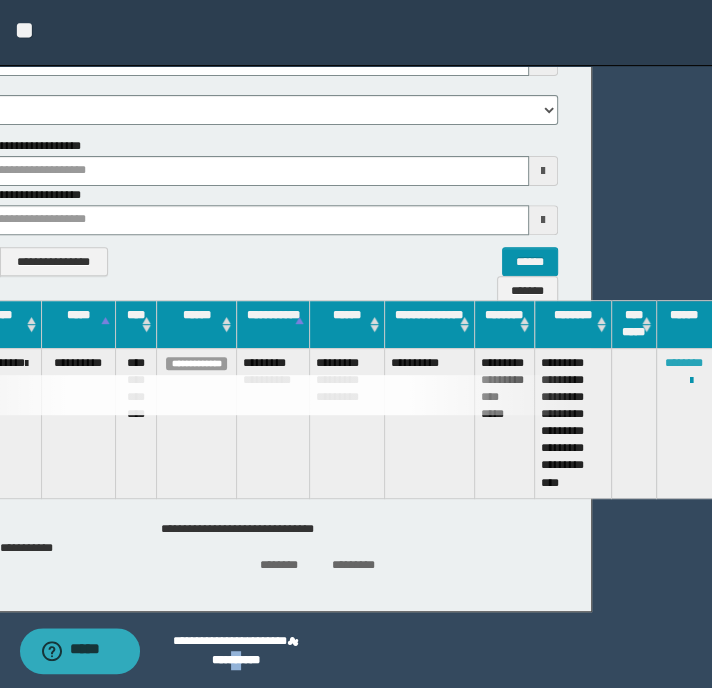 type 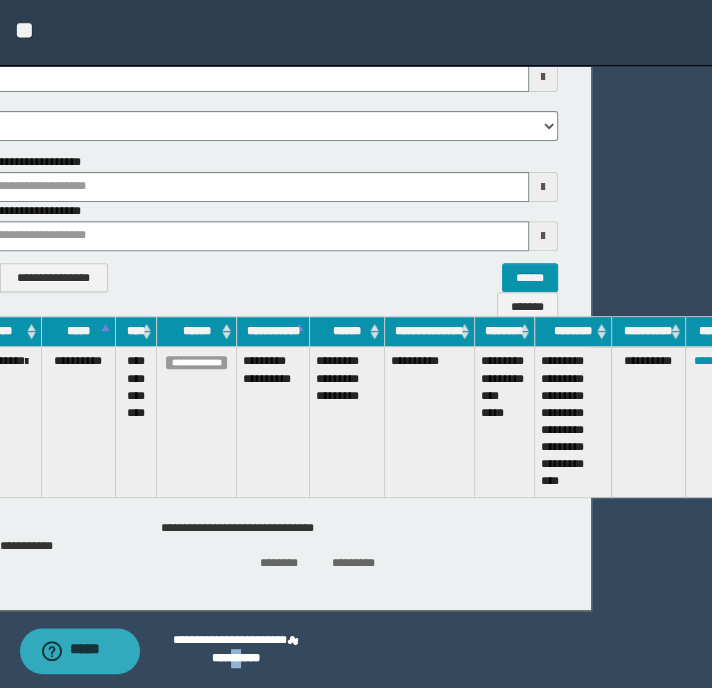scroll, scrollTop: 284, scrollLeft: 120, axis: both 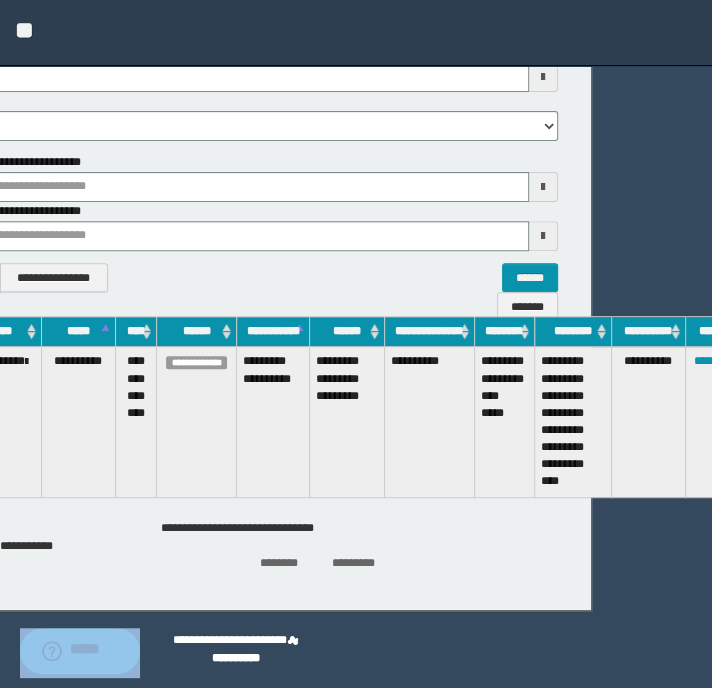 drag, startPoint x: 367, startPoint y: 1315, endPoint x: 115, endPoint y: 675, distance: 687.82556 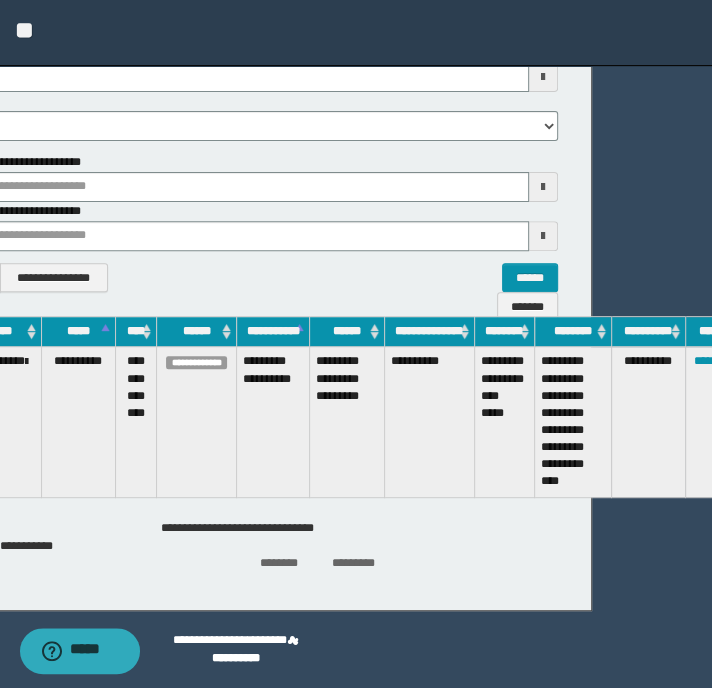 click on "**********" at bounding box center [236, 650] 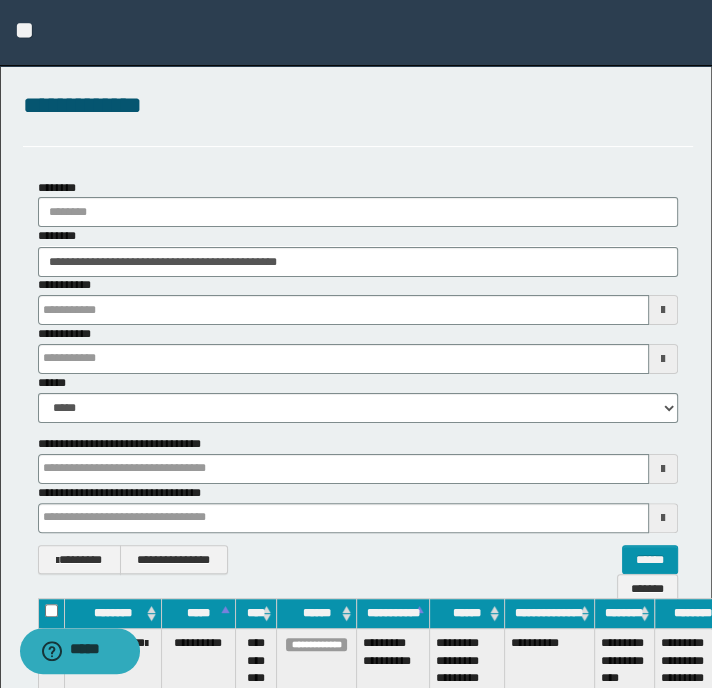 scroll, scrollTop: 0, scrollLeft: 0, axis: both 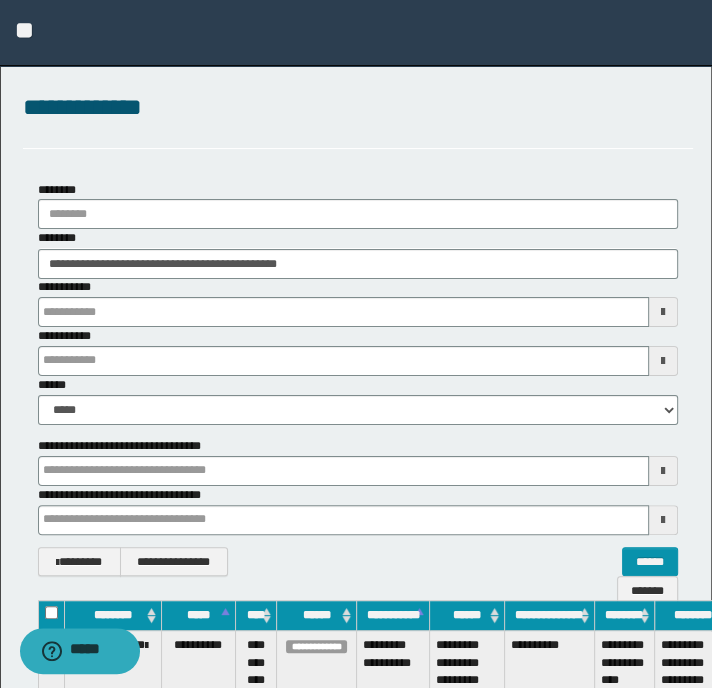 type 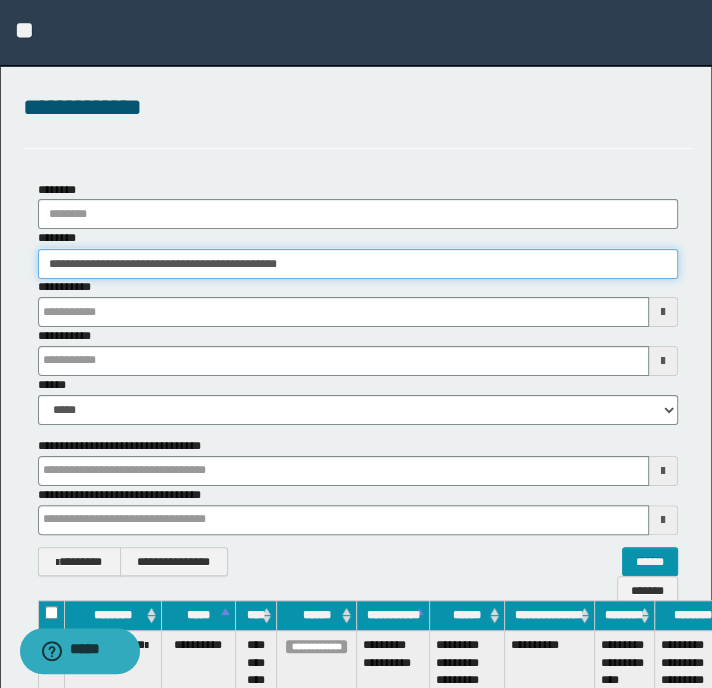 drag, startPoint x: 336, startPoint y: 260, endPoint x: -180, endPoint y: 274, distance: 516.1899 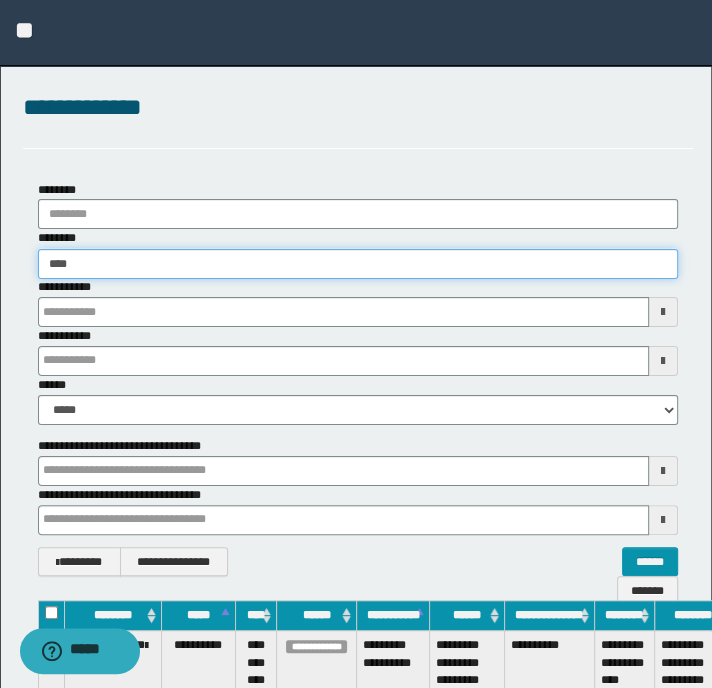 type on "*****" 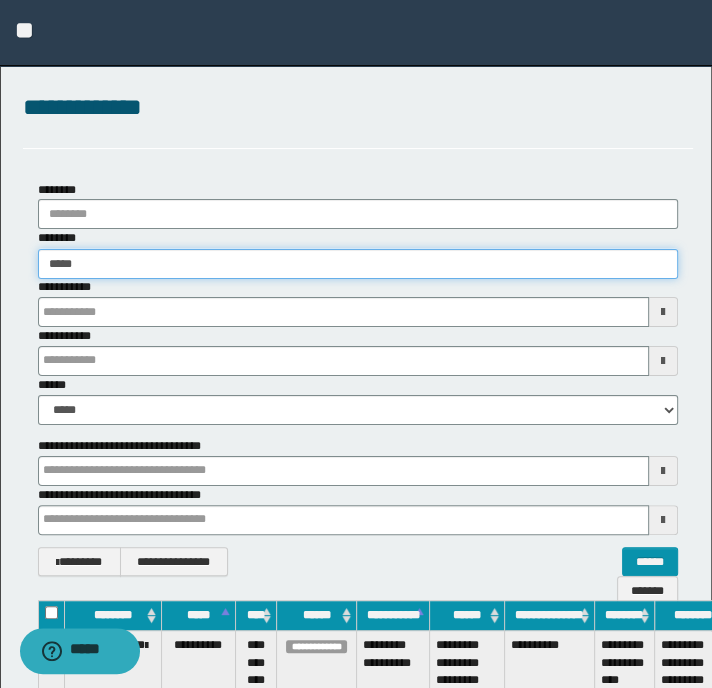 type on "*****" 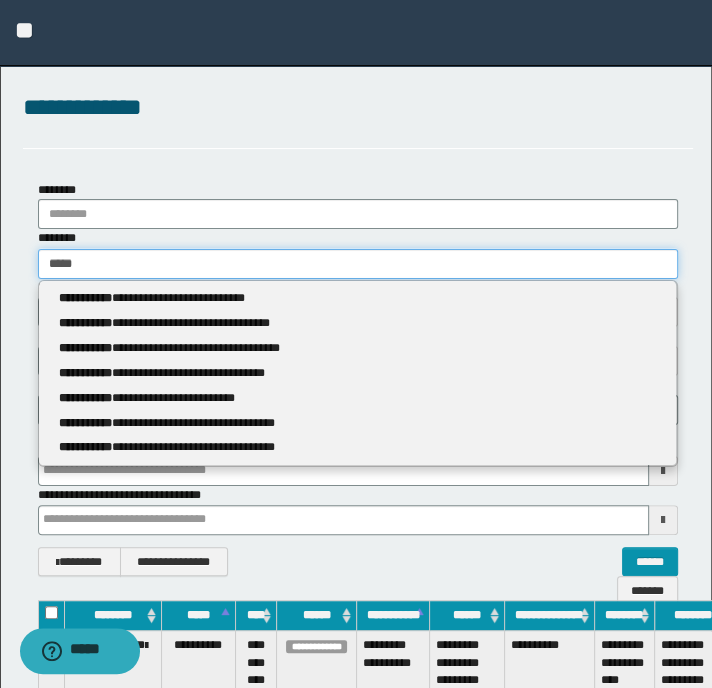type 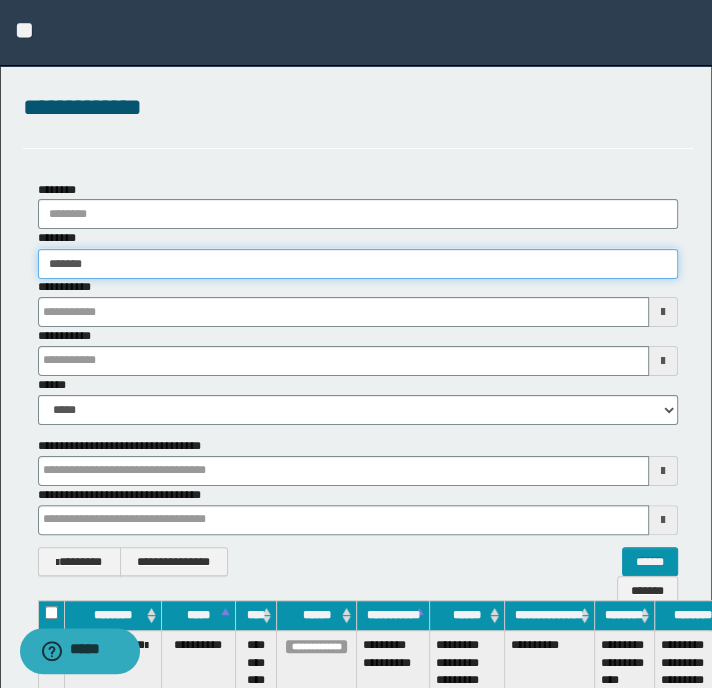 type on "********" 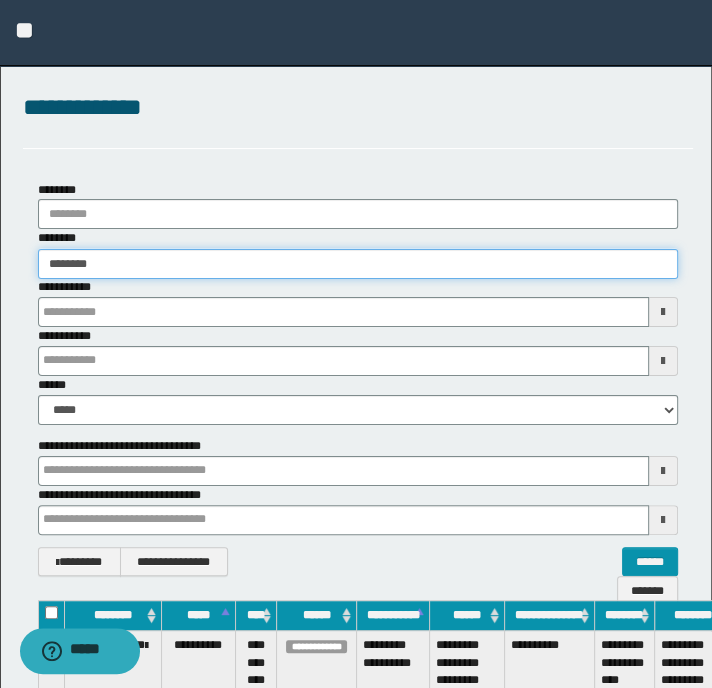 type on "********" 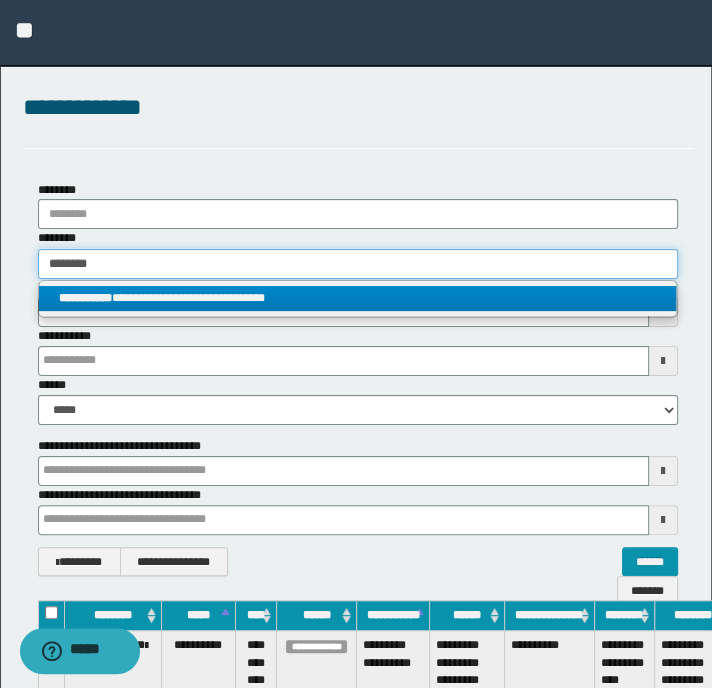 type on "********" 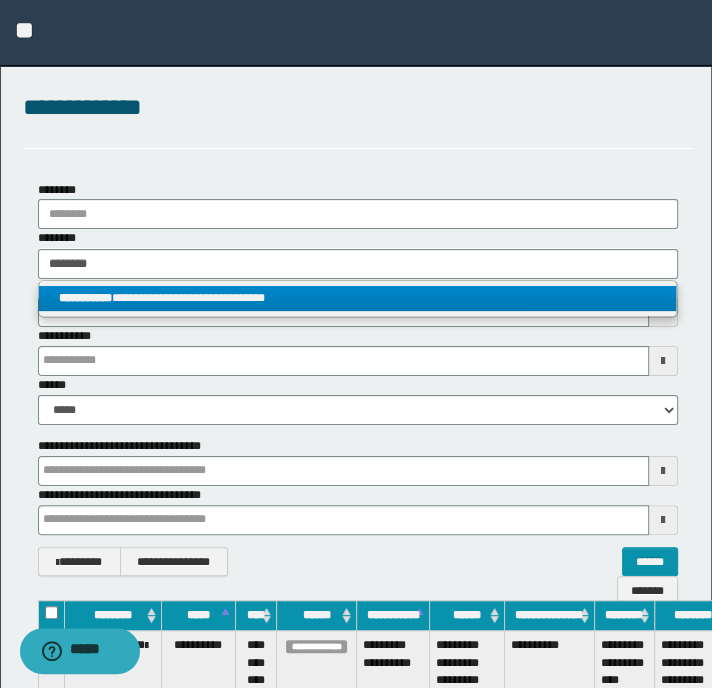 click on "**********" at bounding box center (358, 298) 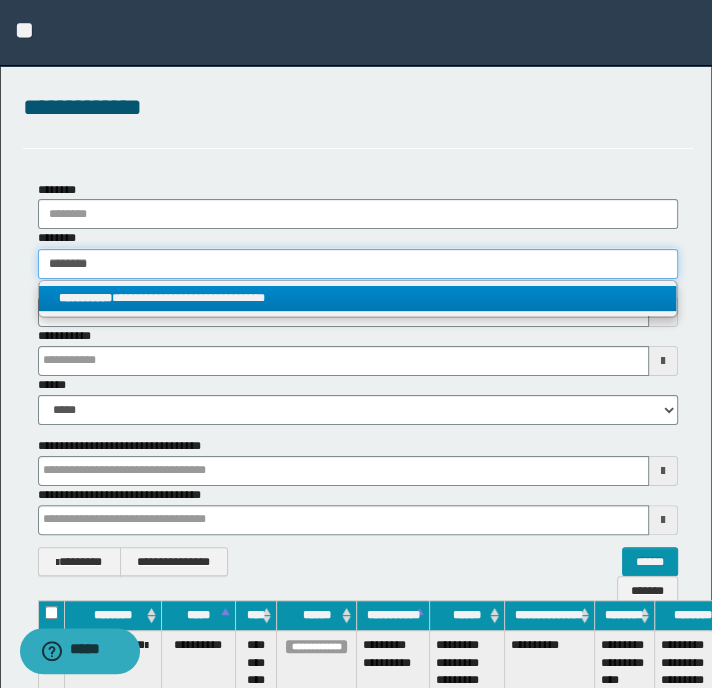 type 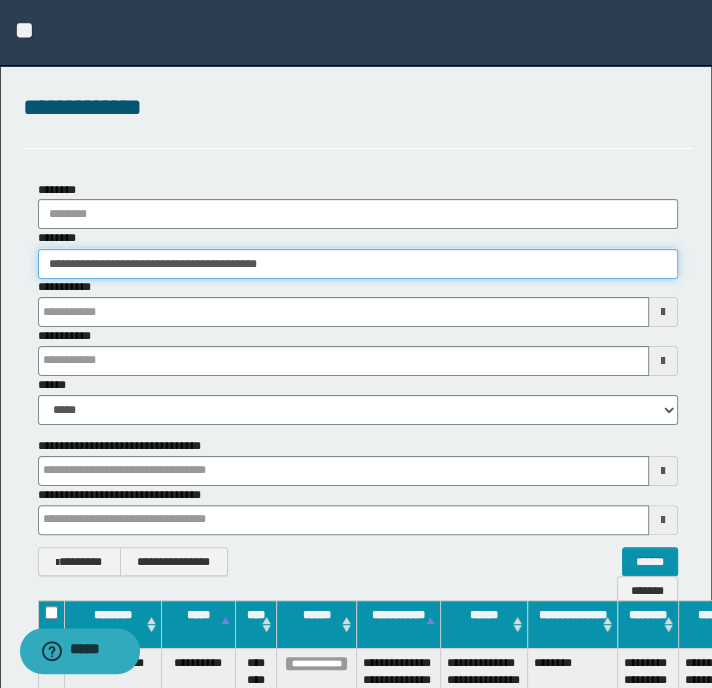 type 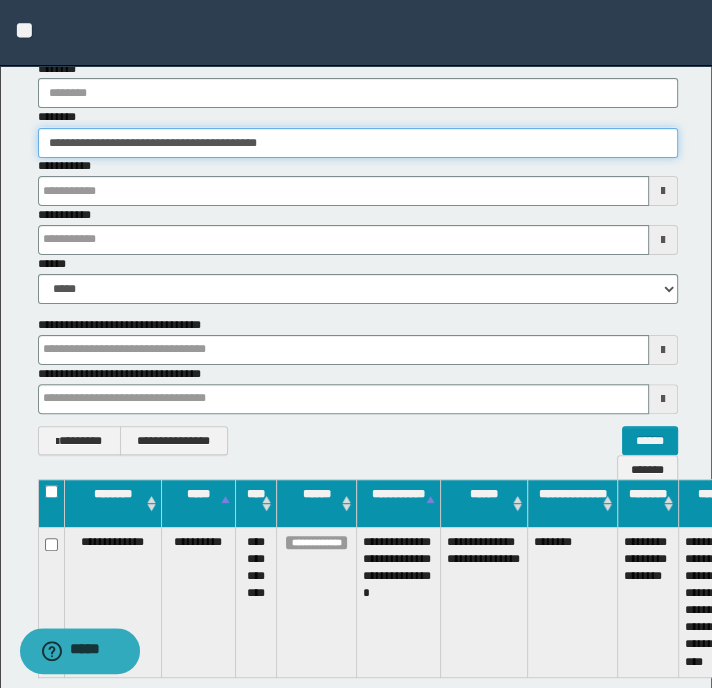 scroll, scrollTop: 300, scrollLeft: 0, axis: vertical 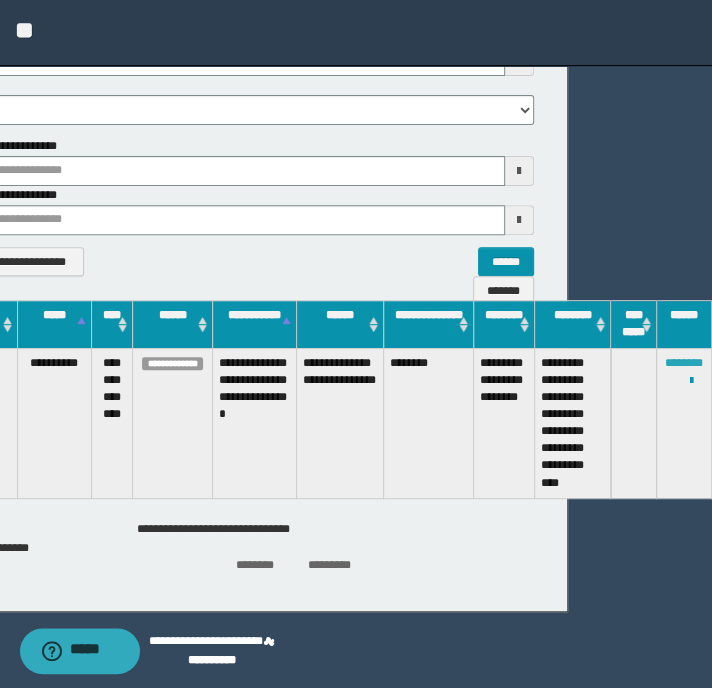 click on "********" at bounding box center [684, 363] 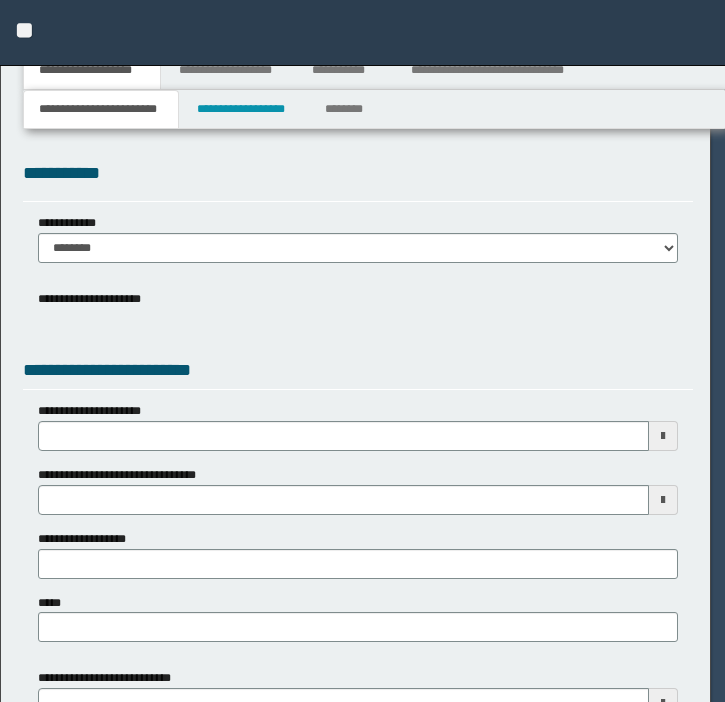 scroll, scrollTop: 0, scrollLeft: 0, axis: both 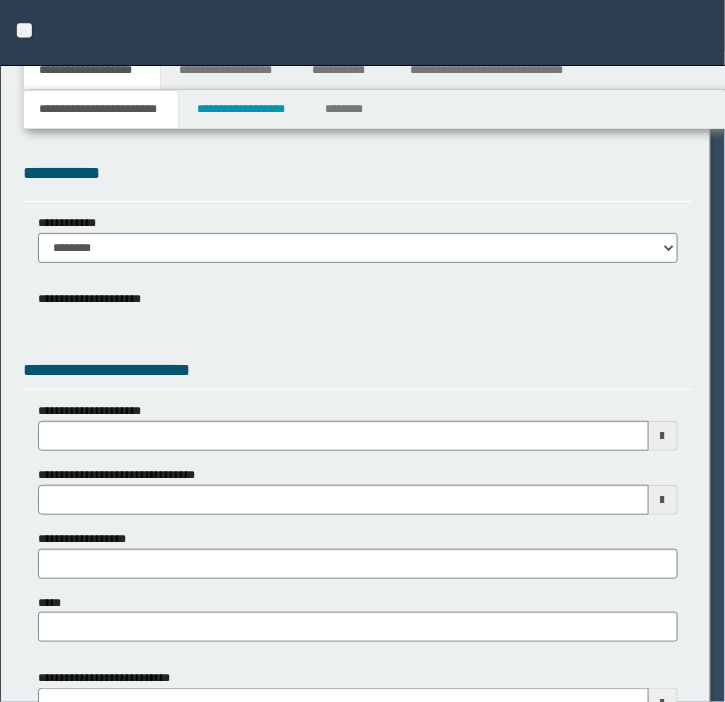 select on "*" 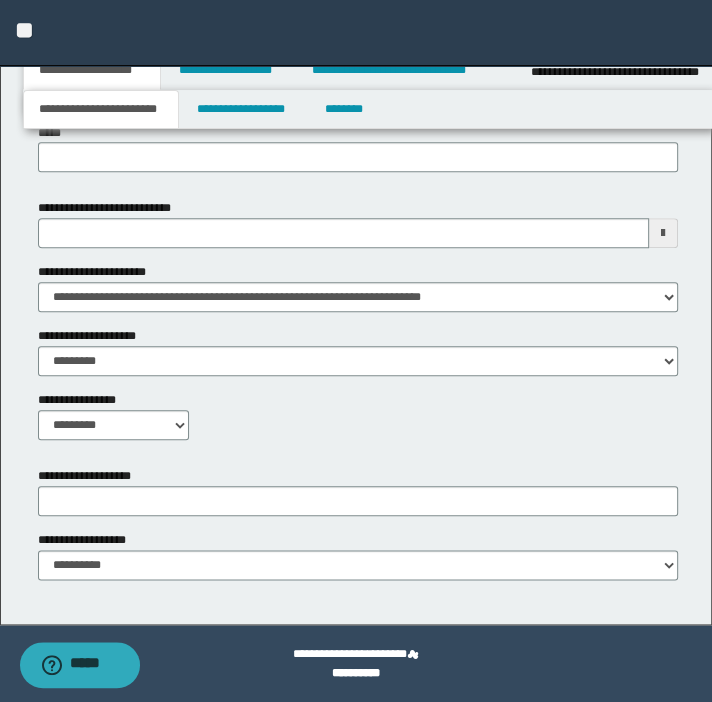 scroll, scrollTop: 924, scrollLeft: 0, axis: vertical 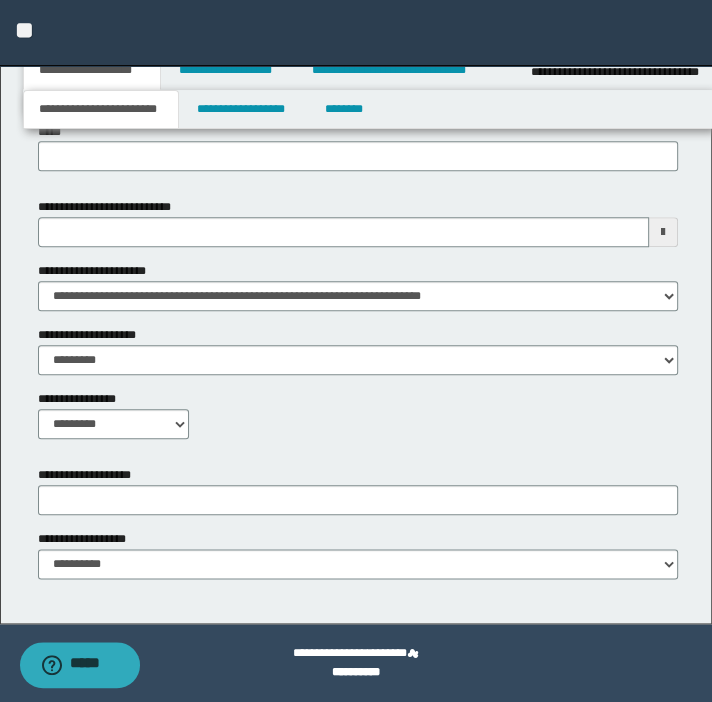 click on "**********" at bounding box center [358, 325] 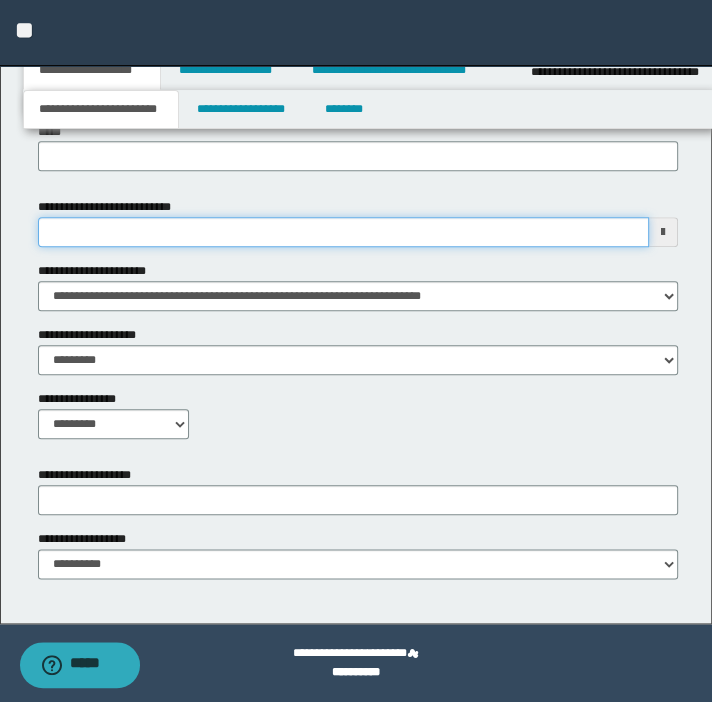 click on "**********" at bounding box center [343, 232] 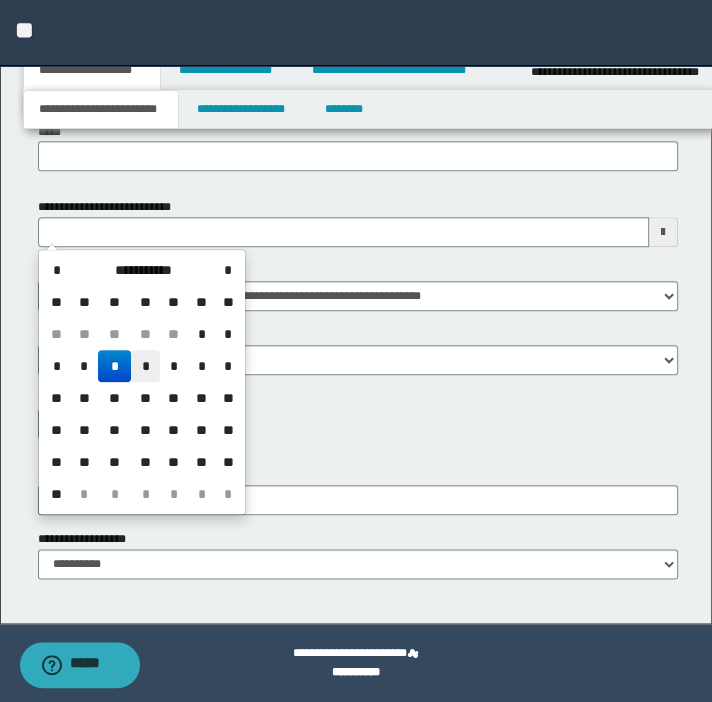 click on "*" at bounding box center (145, 366) 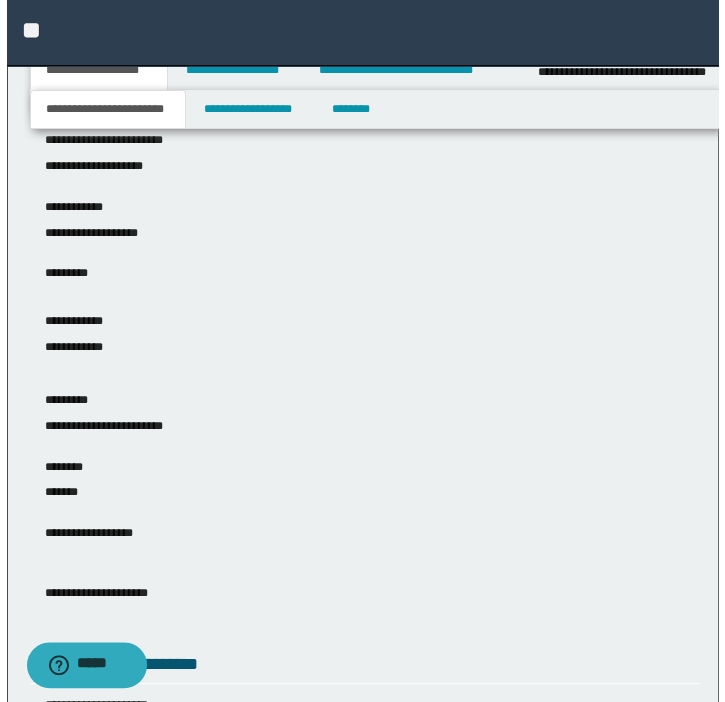 scroll, scrollTop: 0, scrollLeft: 0, axis: both 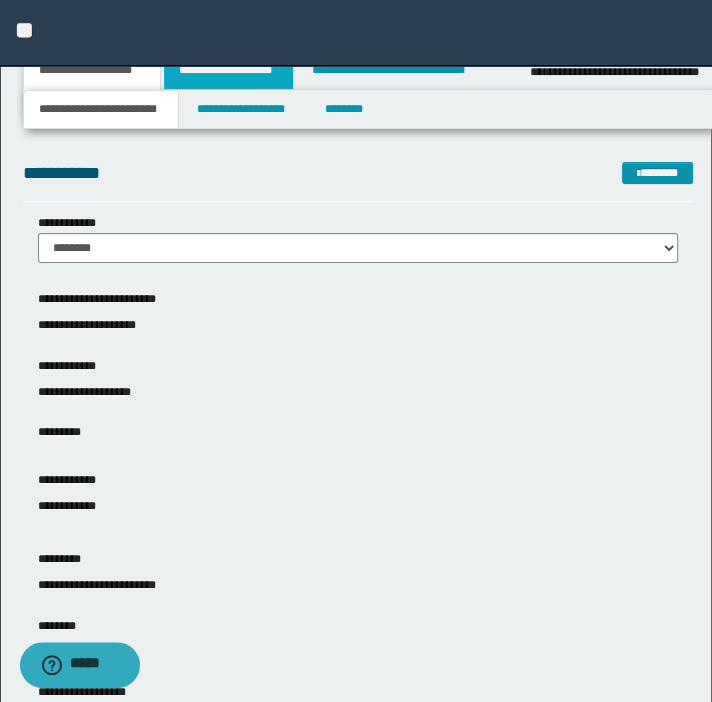 click on "**********" at bounding box center (228, 70) 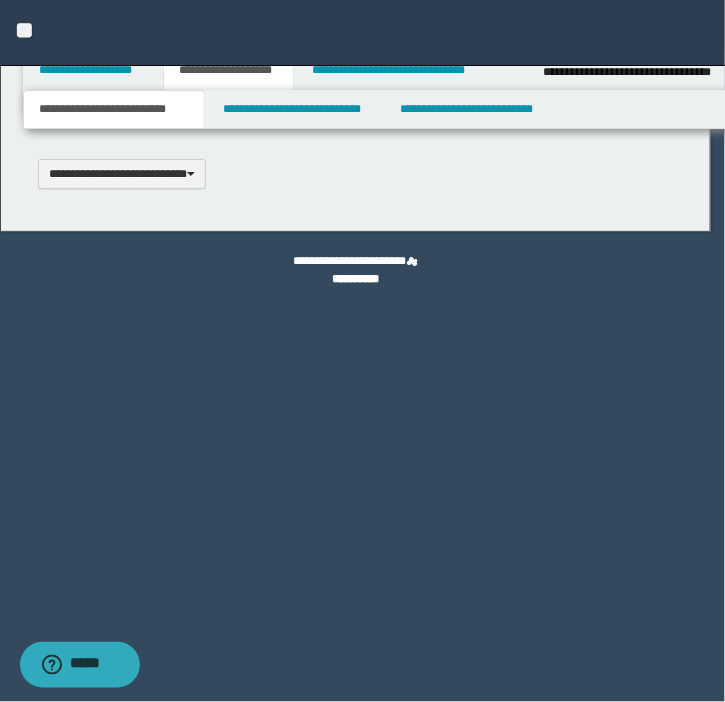 scroll, scrollTop: 0, scrollLeft: 0, axis: both 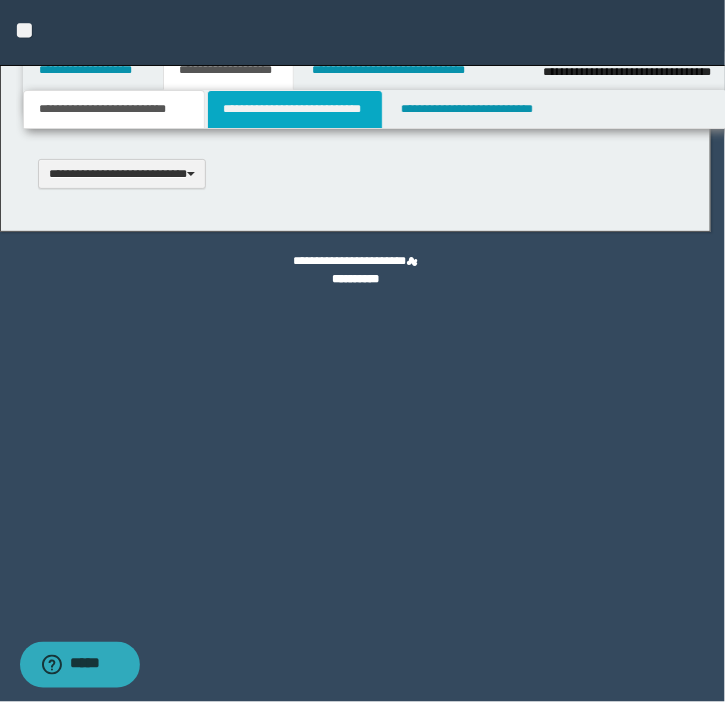 click on "**********" at bounding box center (294, 109) 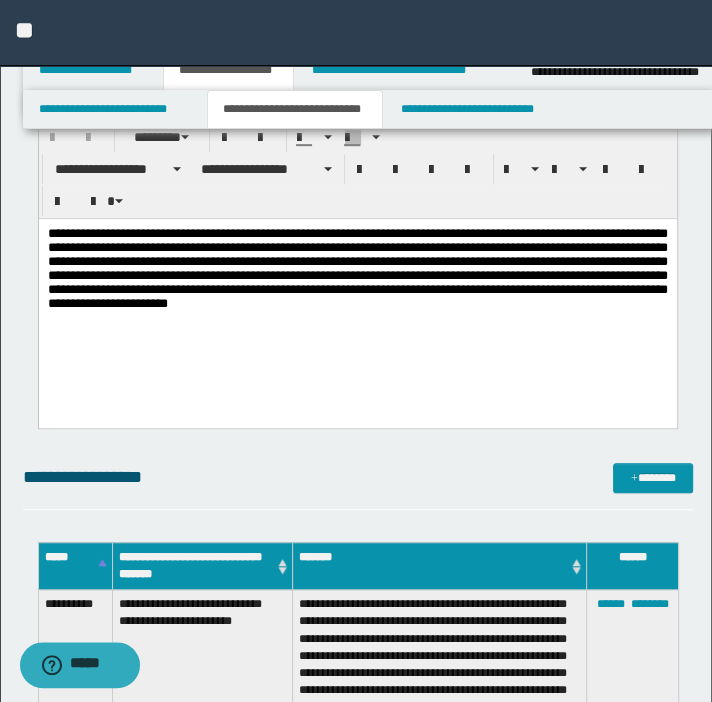 scroll, scrollTop: 454, scrollLeft: 0, axis: vertical 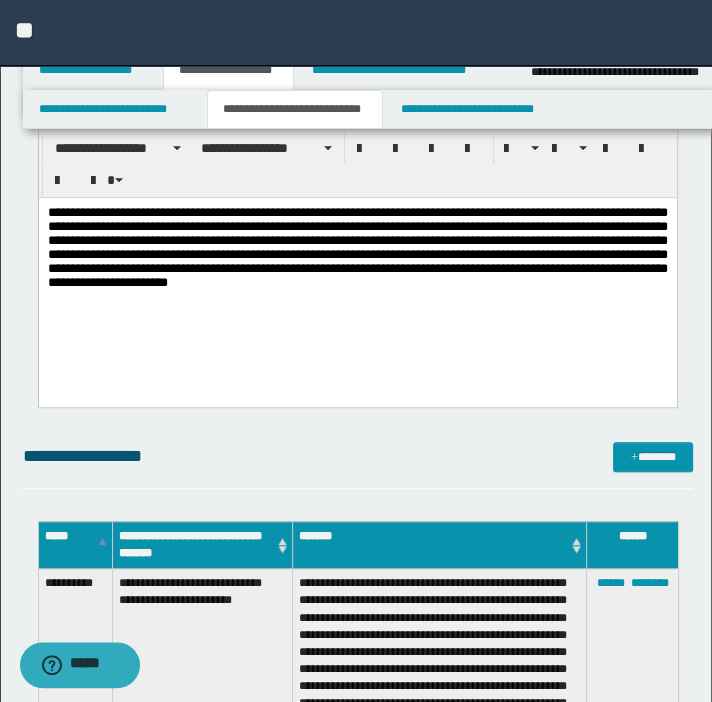 click on "**********" at bounding box center [357, 272] 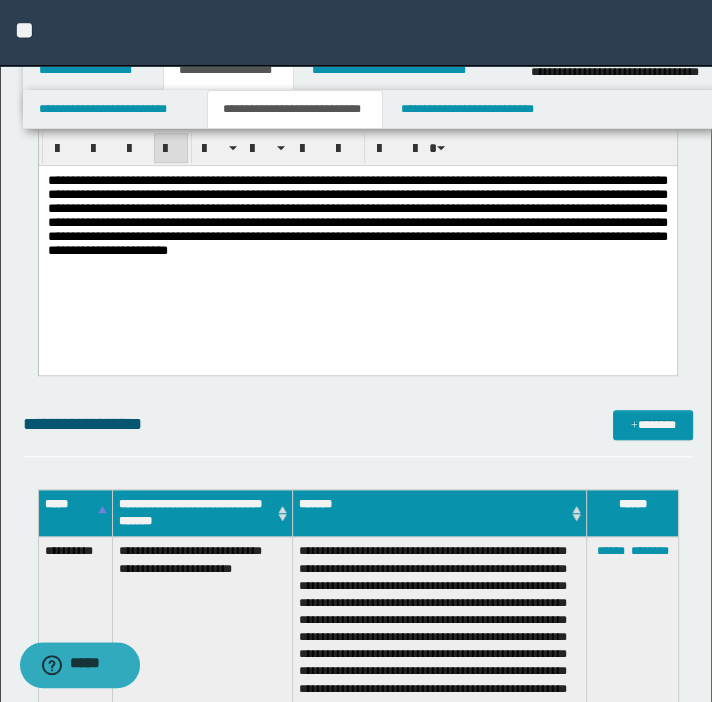 click on "**********" at bounding box center (357, 214) 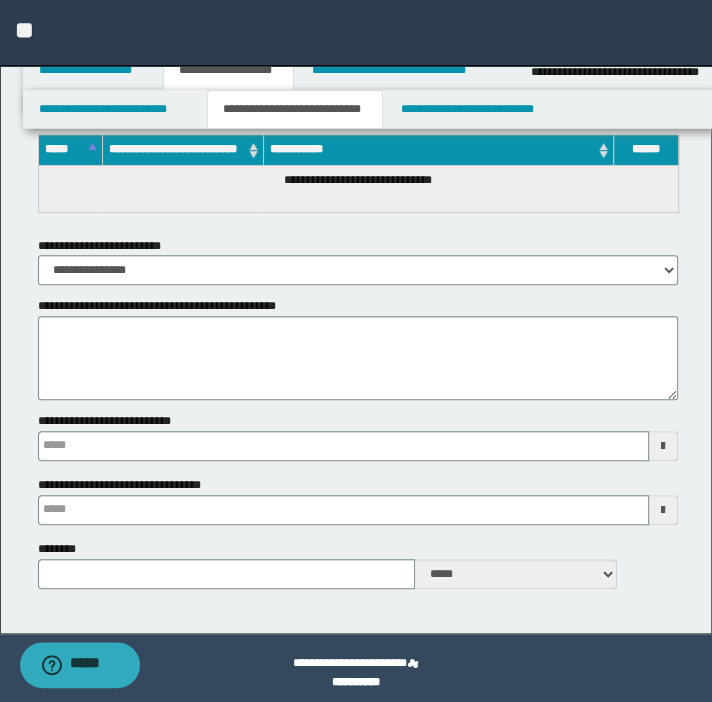 scroll, scrollTop: 4307, scrollLeft: 0, axis: vertical 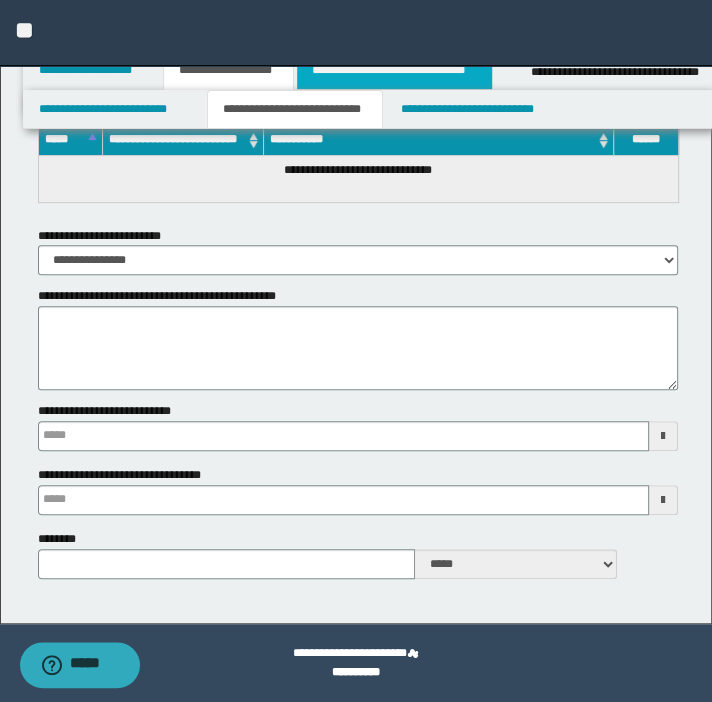 click on "**********" at bounding box center (394, 70) 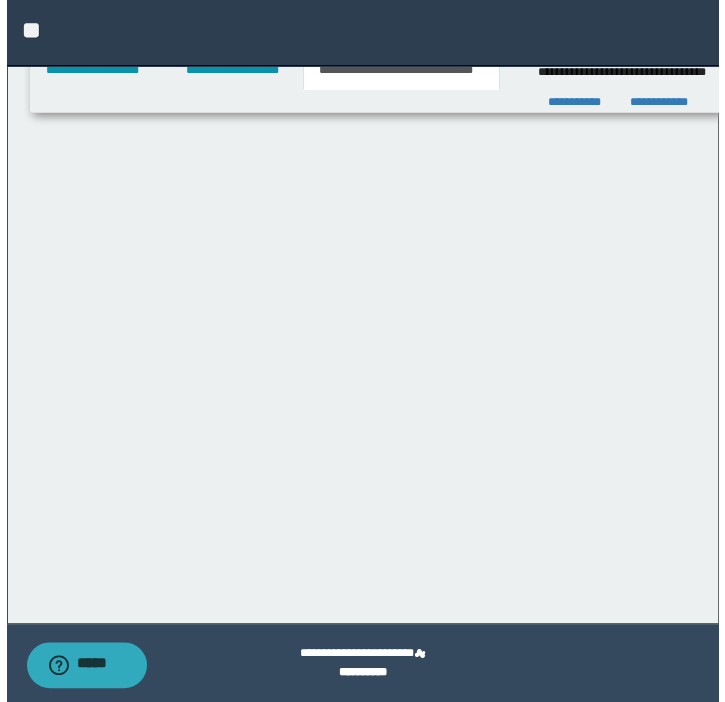 scroll, scrollTop: 0, scrollLeft: 0, axis: both 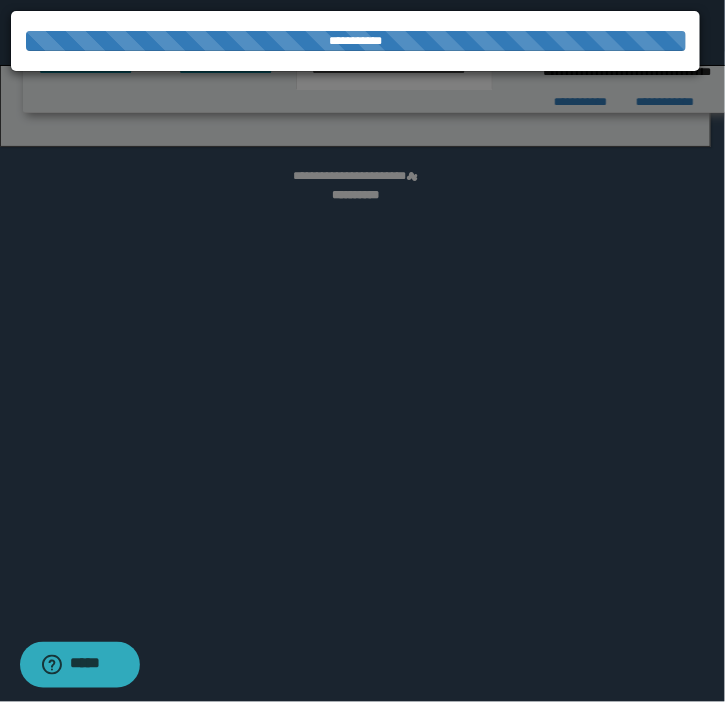 select on "*" 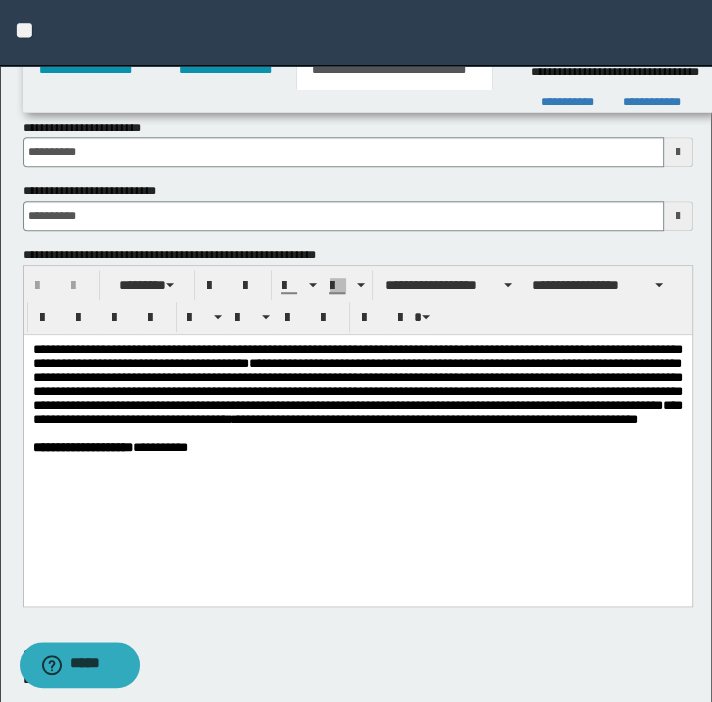 scroll, scrollTop: 711, scrollLeft: 0, axis: vertical 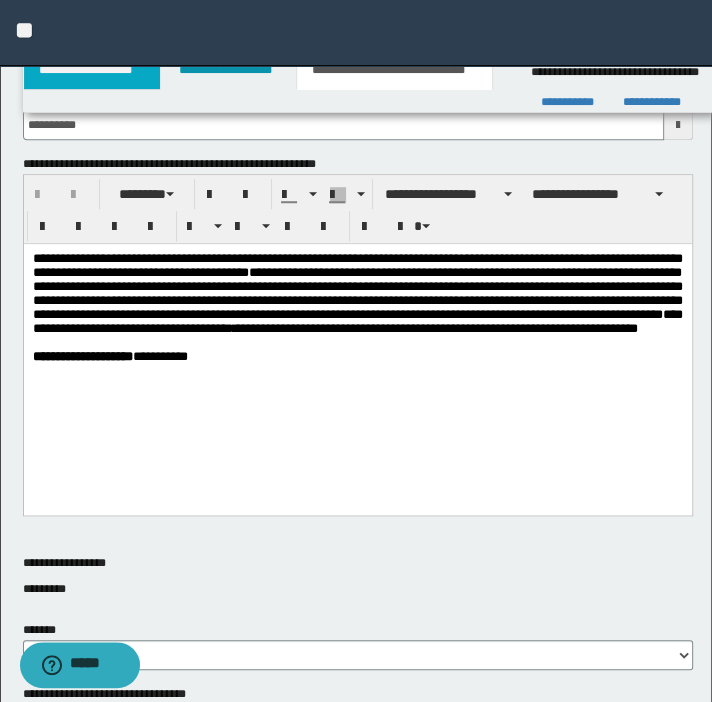 click on "**********" at bounding box center (92, 70) 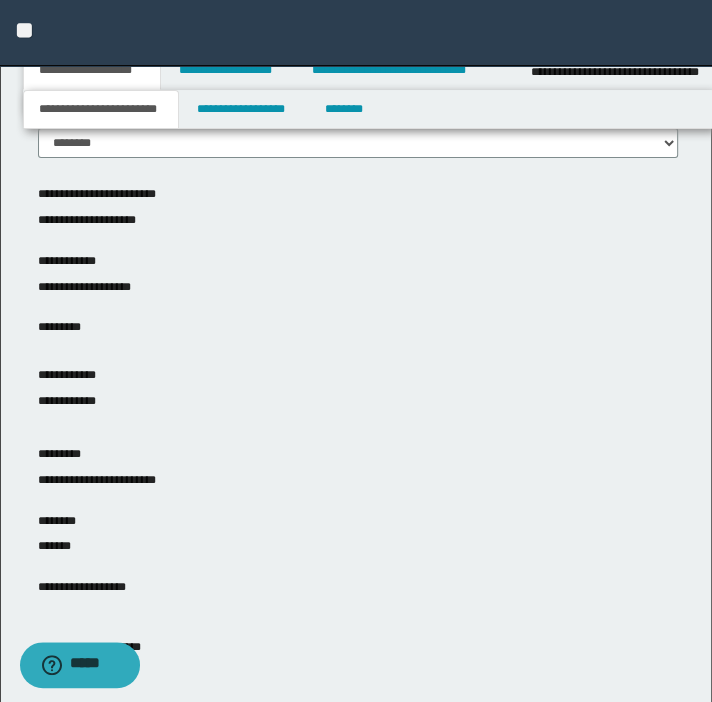scroll, scrollTop: 0, scrollLeft: 0, axis: both 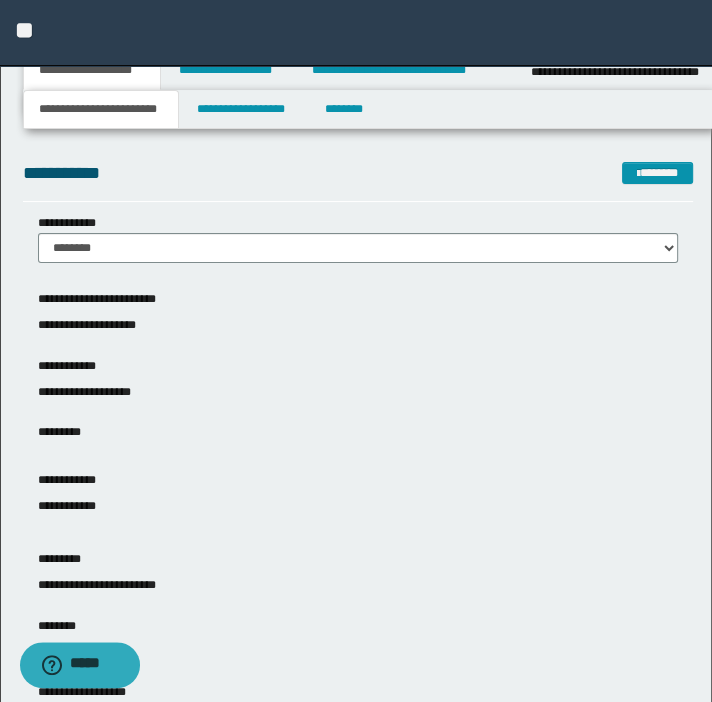 click on "**" at bounding box center (356, 33) 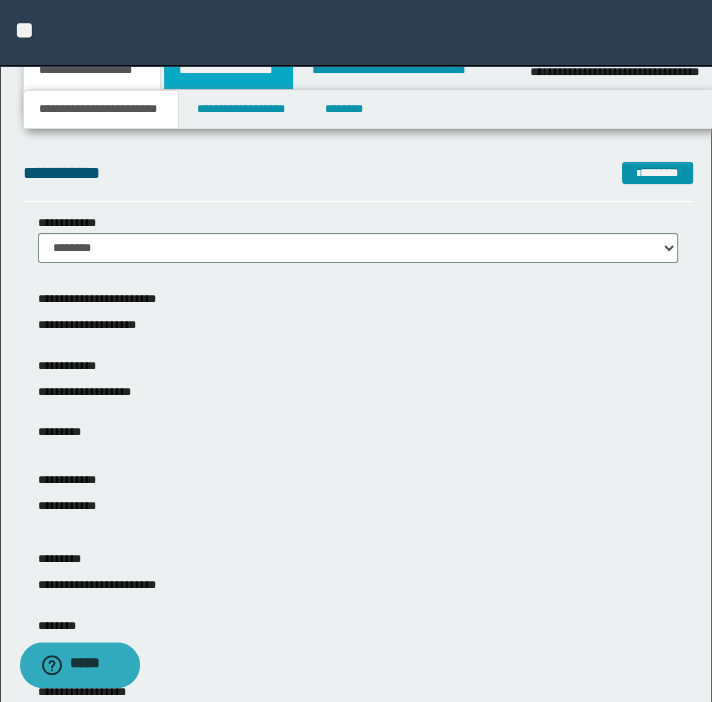 click on "**********" at bounding box center (228, 70) 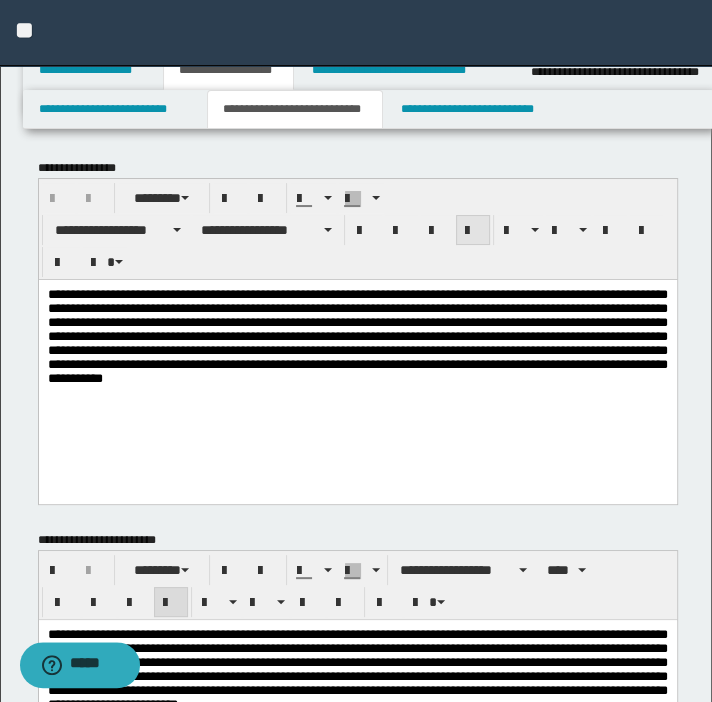 click at bounding box center [473, 230] 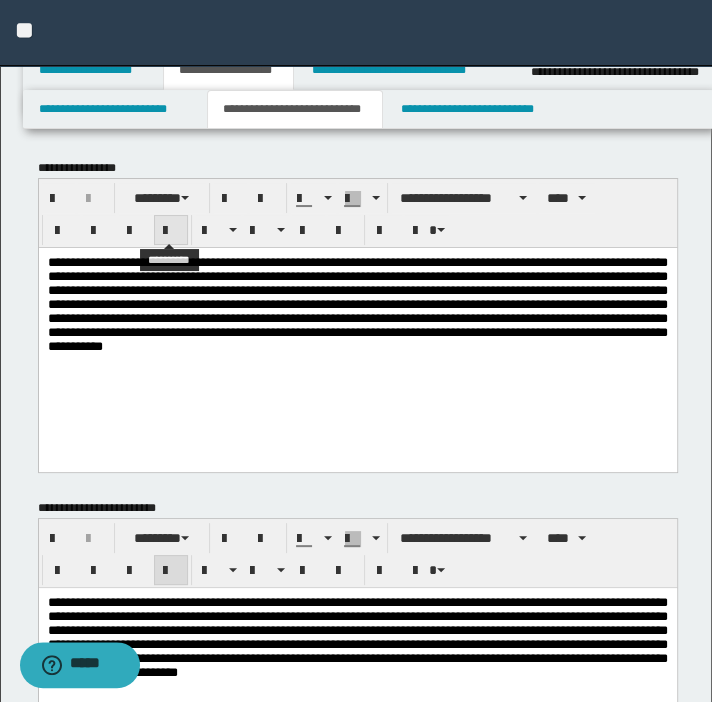 click at bounding box center [171, 231] 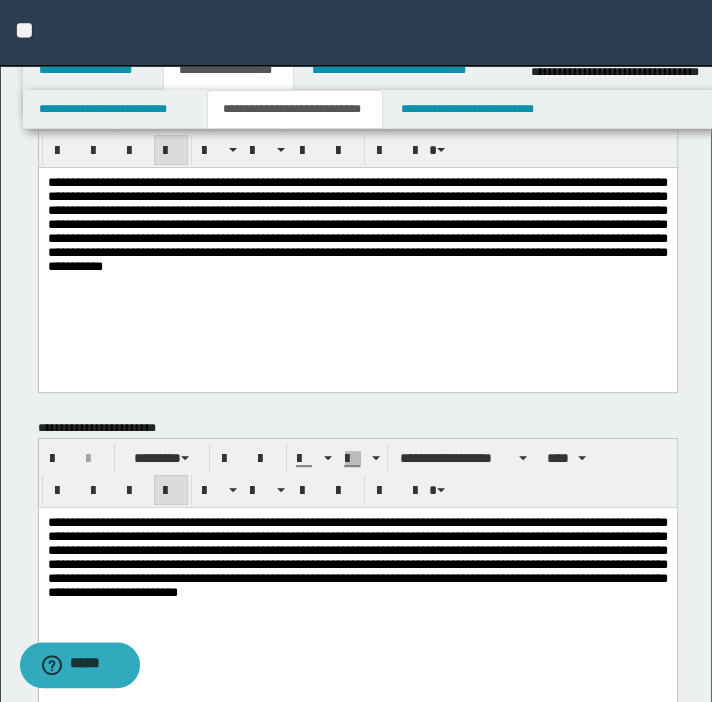 scroll, scrollTop: 363, scrollLeft: 0, axis: vertical 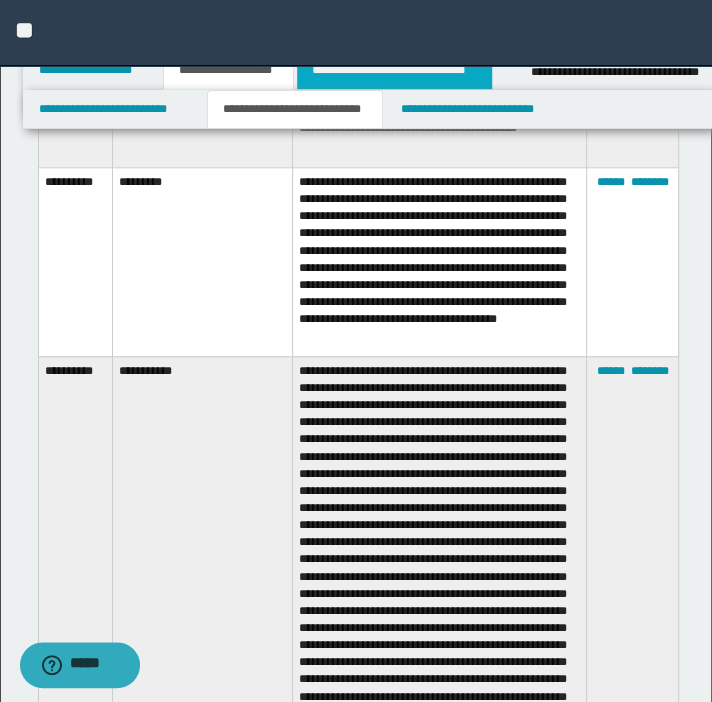 click on "**********" at bounding box center [394, 70] 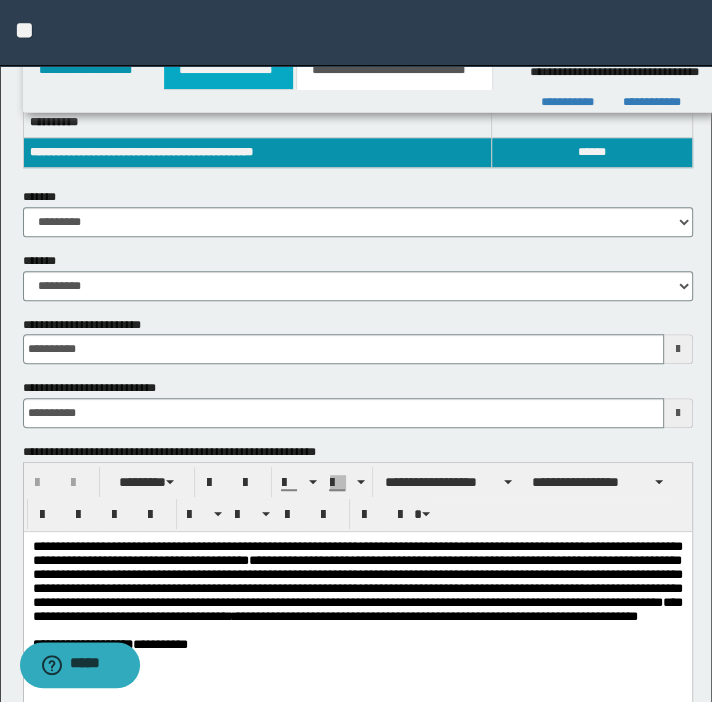 click on "**********" at bounding box center (228, 70) 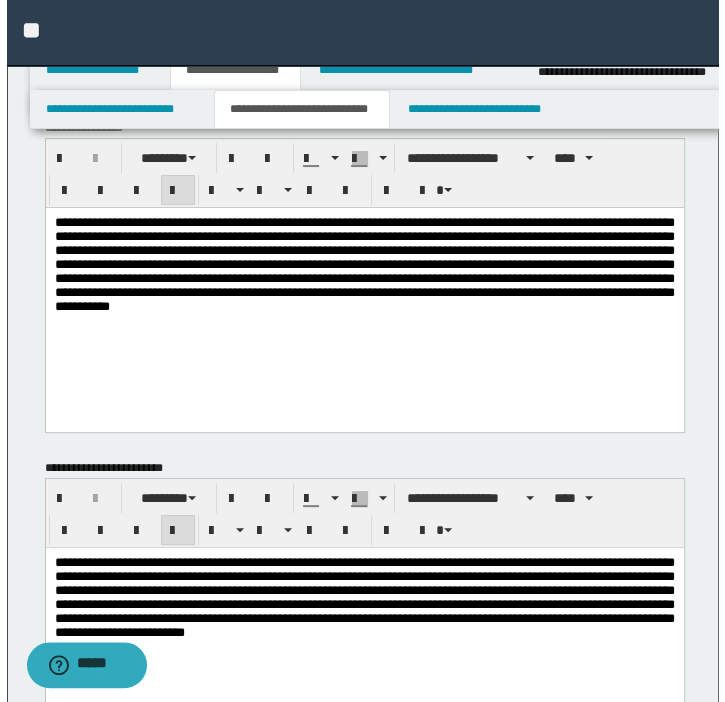 scroll, scrollTop: 0, scrollLeft: 0, axis: both 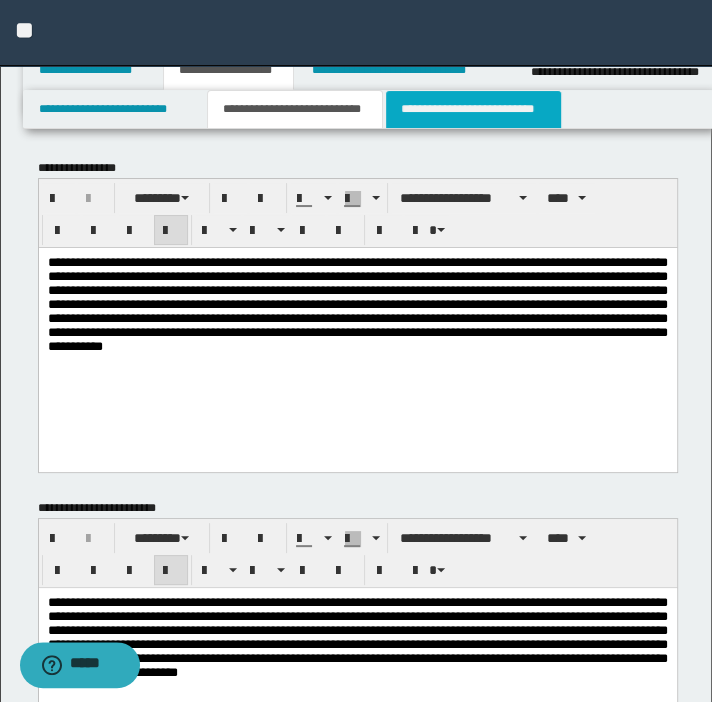 click on "**********" at bounding box center [473, 109] 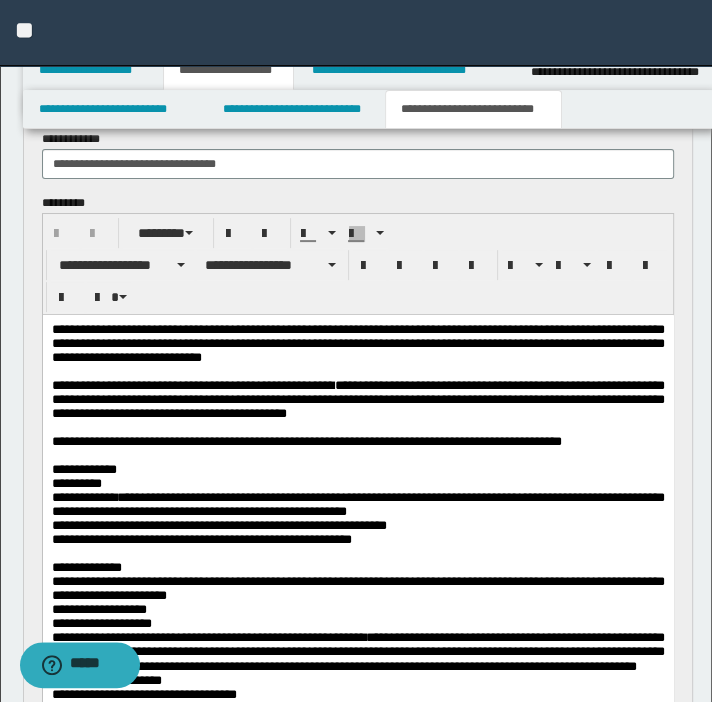 scroll, scrollTop: 181, scrollLeft: 0, axis: vertical 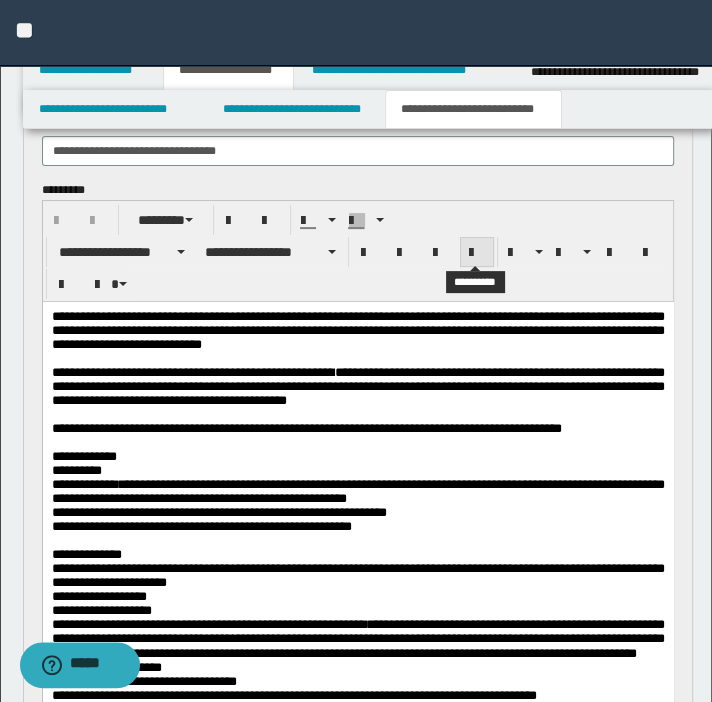 click at bounding box center [477, 252] 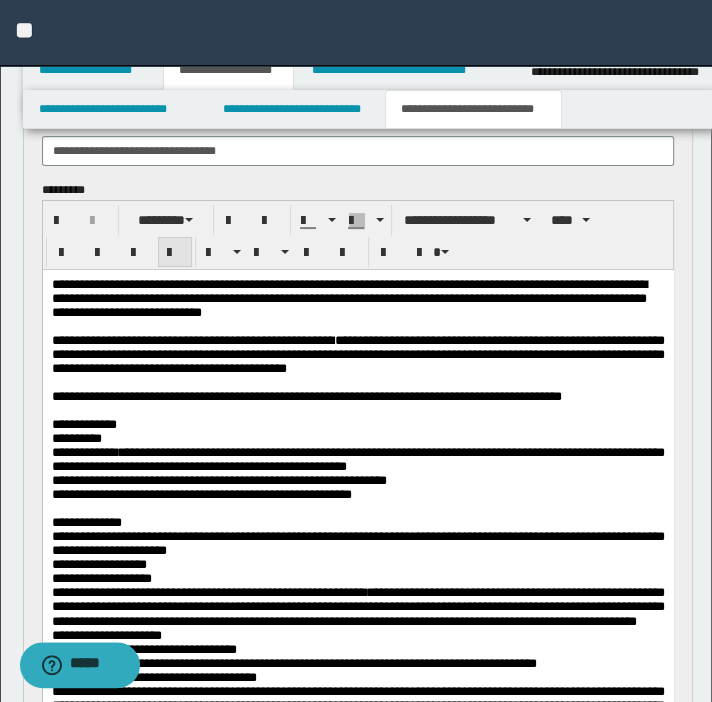 click at bounding box center [175, 253] 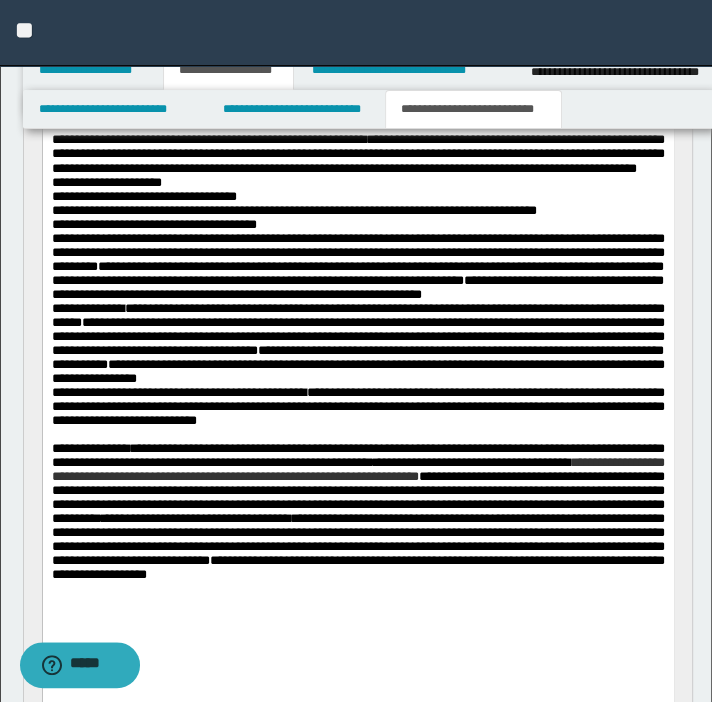 scroll, scrollTop: 545, scrollLeft: 0, axis: vertical 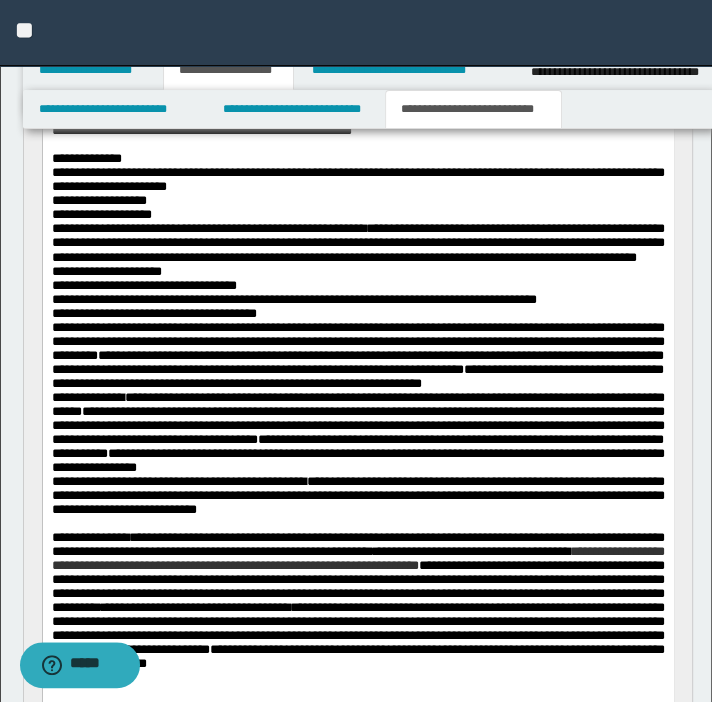 click on "**********" at bounding box center (357, 243) 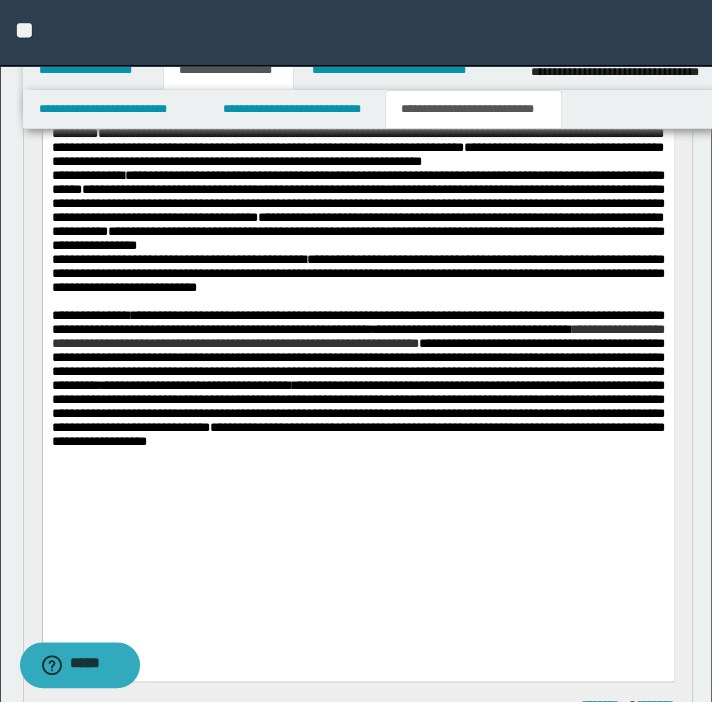 scroll, scrollTop: 818, scrollLeft: 0, axis: vertical 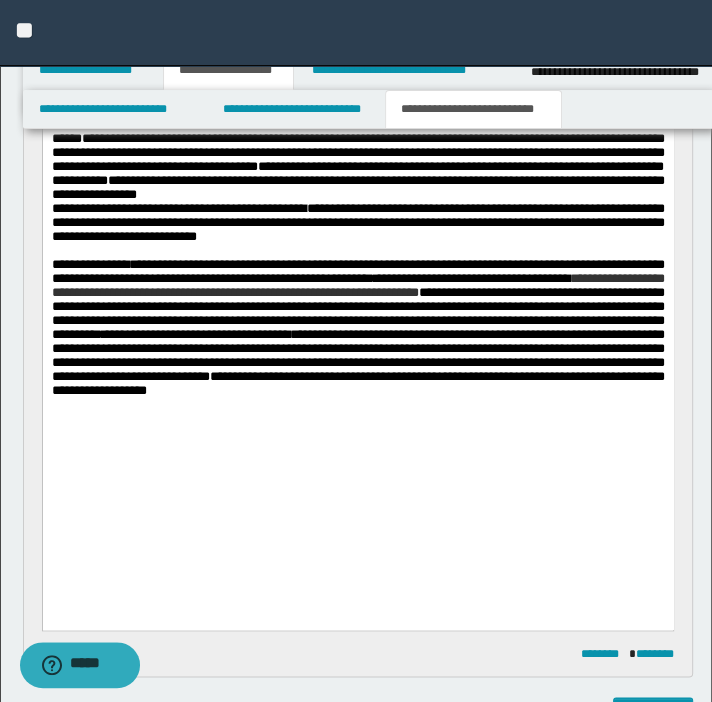 click on "**********" at bounding box center [357, 383] 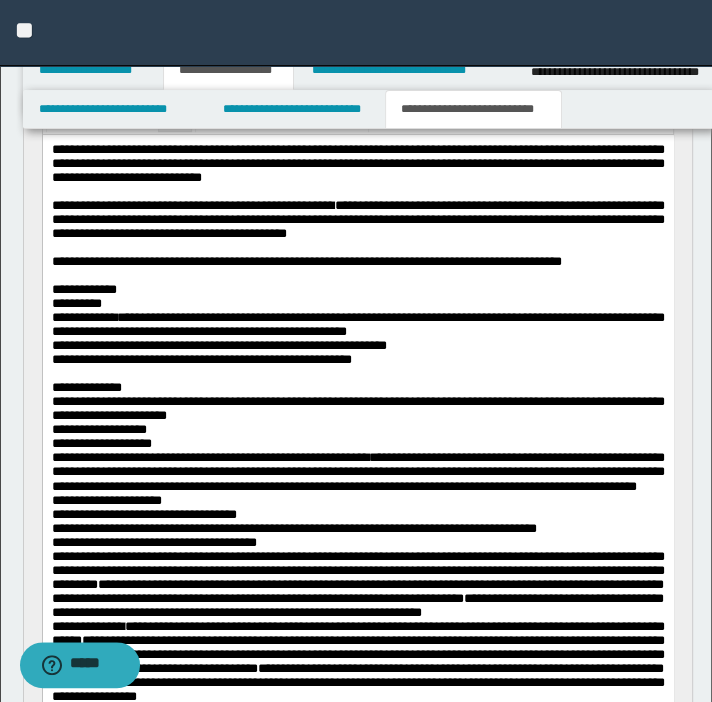 scroll, scrollTop: 272, scrollLeft: 0, axis: vertical 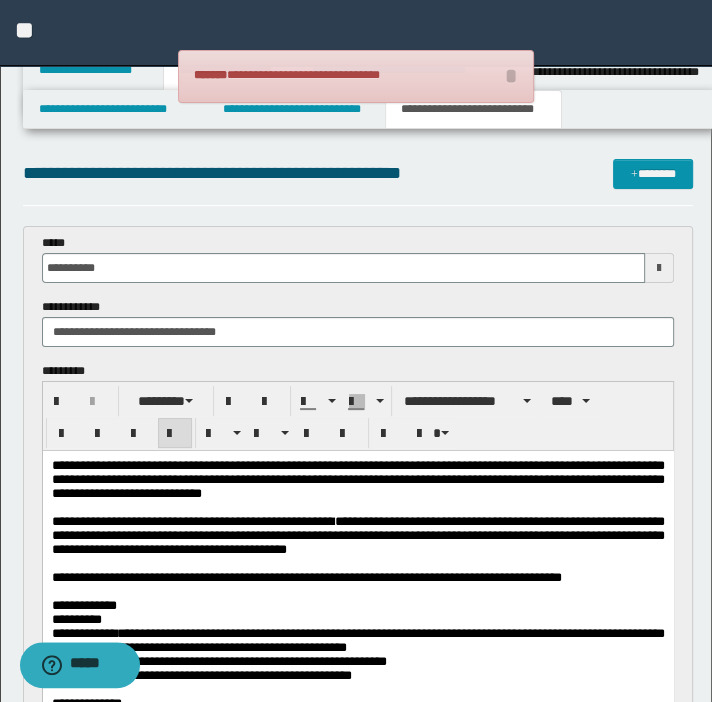 click on "**********" at bounding box center (357, 536) 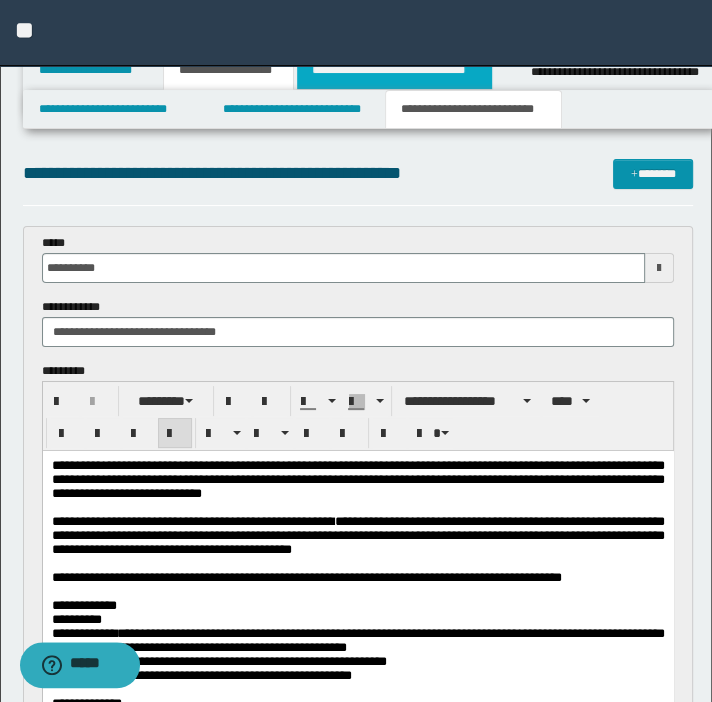 click on "**********" at bounding box center [394, 70] 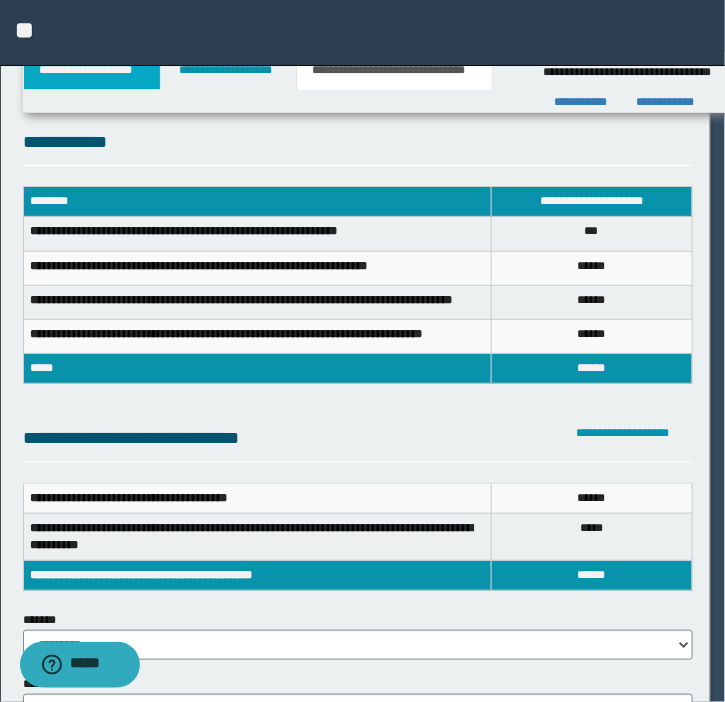 click on "**********" at bounding box center (92, 70) 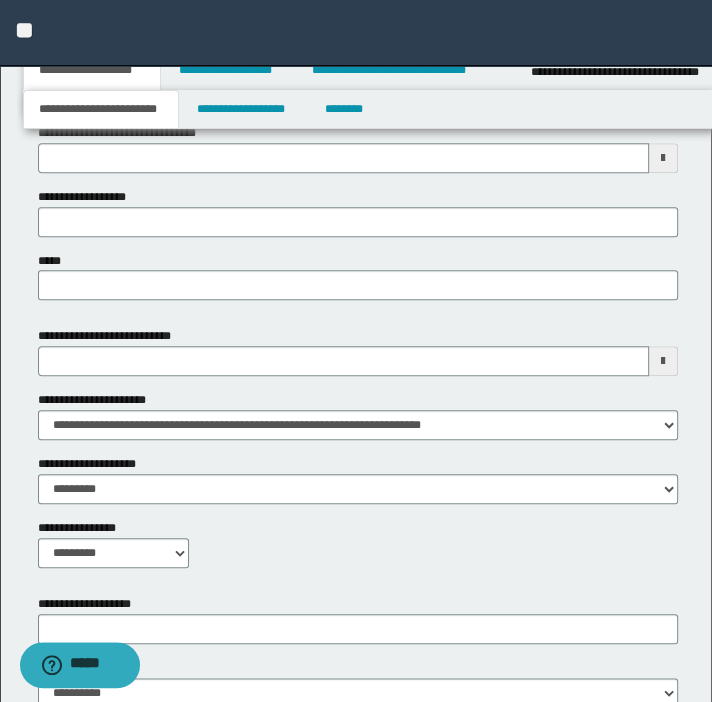 scroll, scrollTop: 924, scrollLeft: 0, axis: vertical 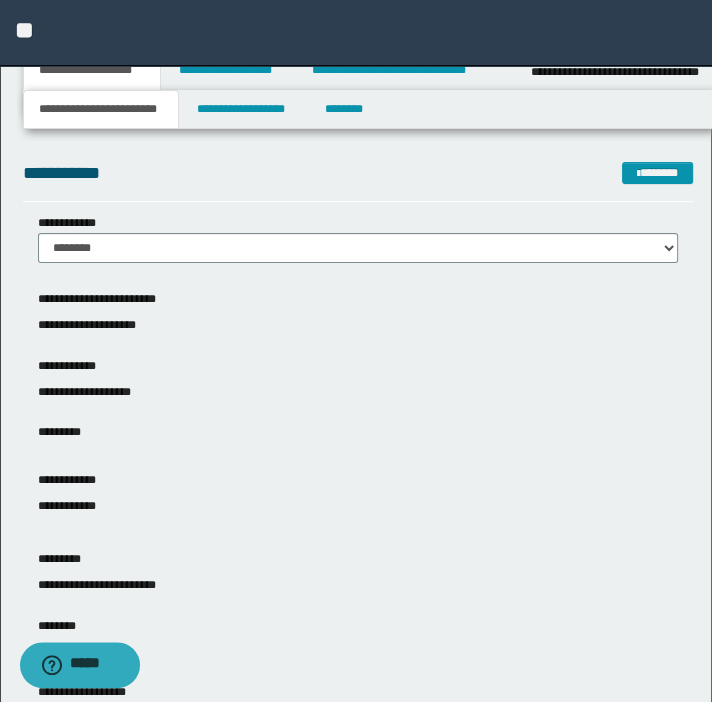 click on "**********" at bounding box center (92, 70) 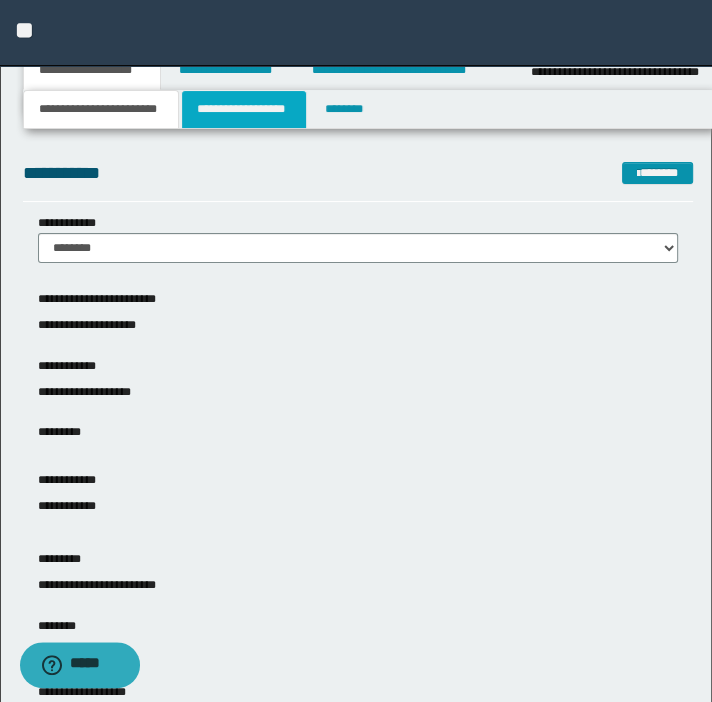 click on "**********" at bounding box center (244, 109) 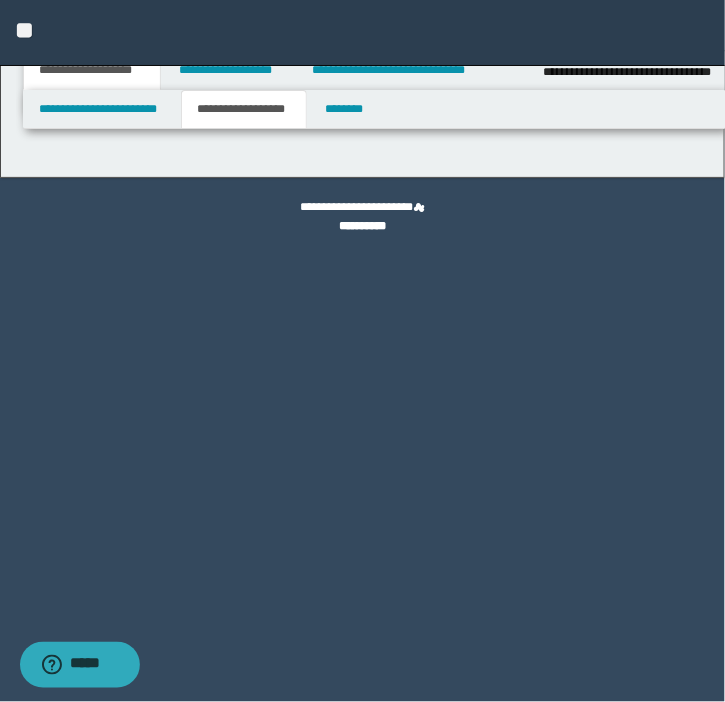type on "**********" 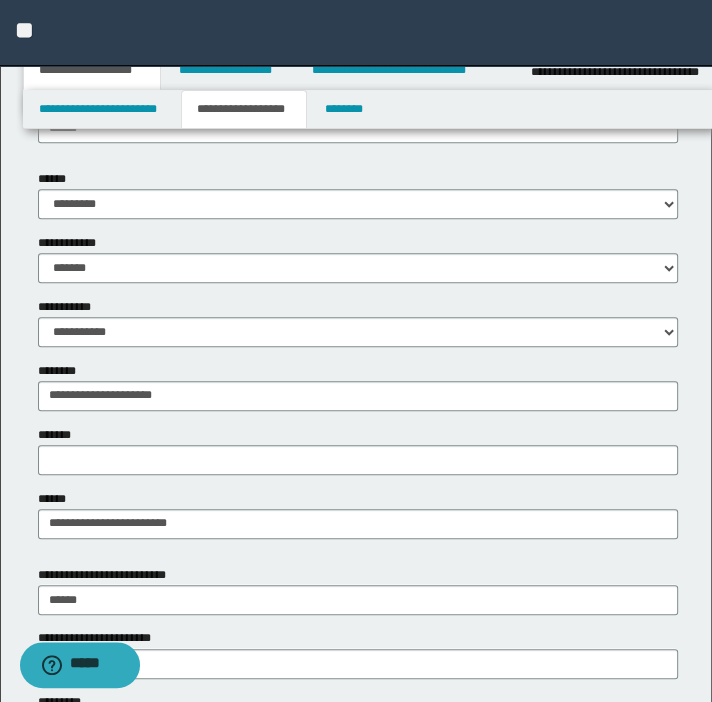 scroll, scrollTop: 818, scrollLeft: 0, axis: vertical 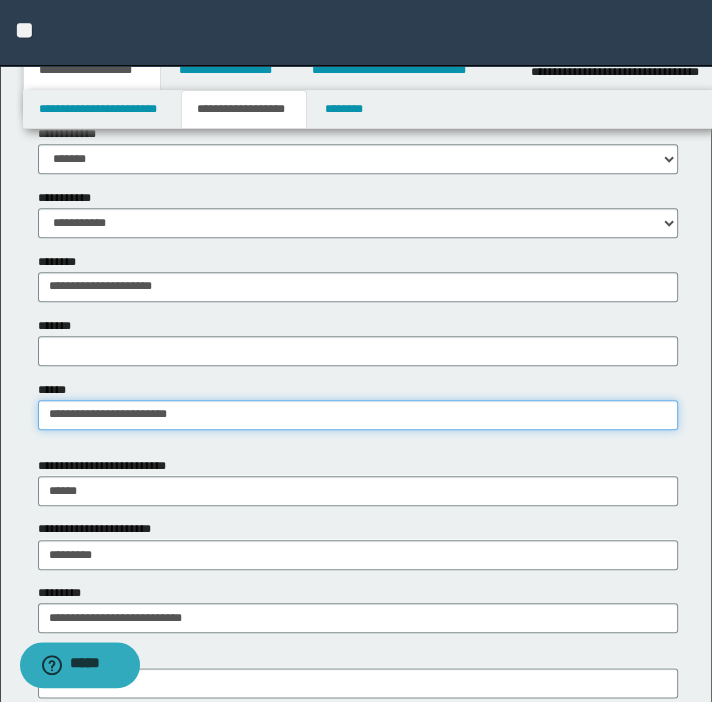 click on "**********" at bounding box center [358, 415] 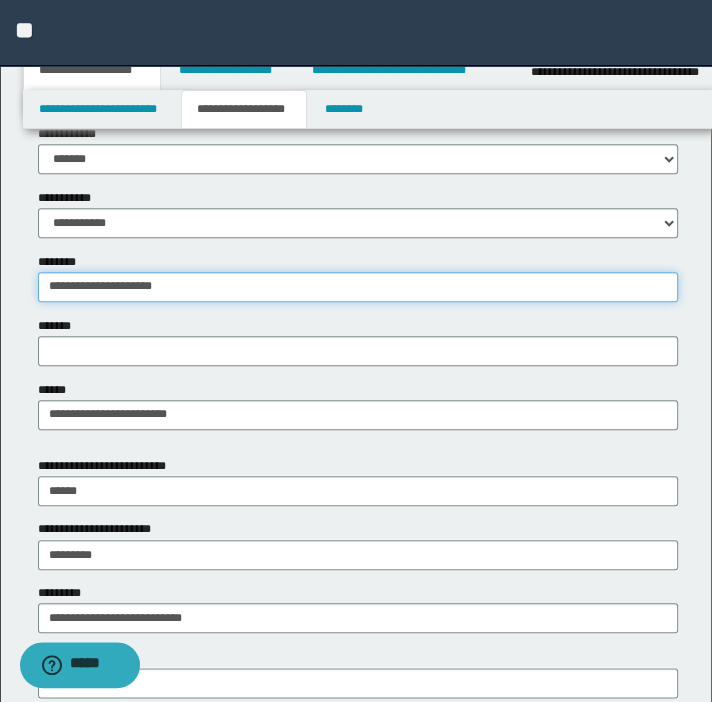 drag, startPoint x: 205, startPoint y: 292, endPoint x: 21, endPoint y: 313, distance: 185.19449 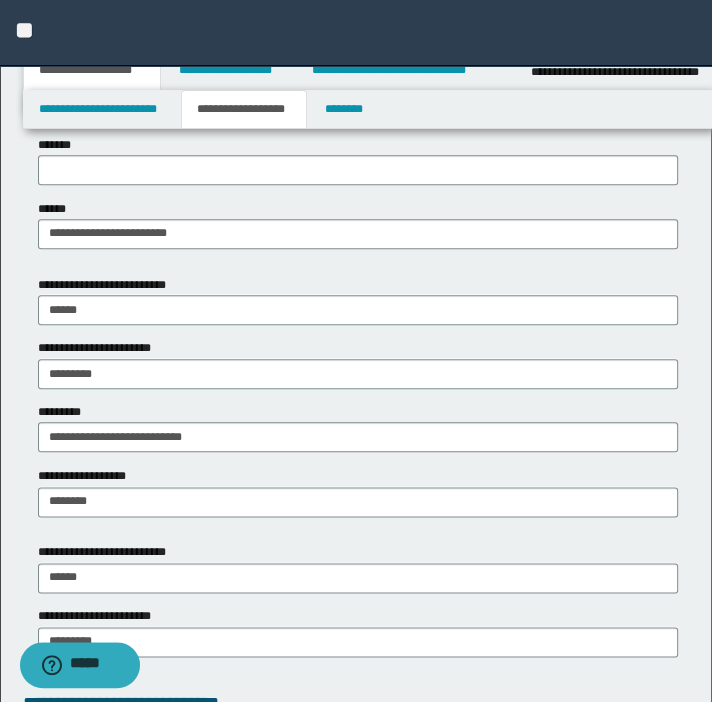 scroll, scrollTop: 1000, scrollLeft: 0, axis: vertical 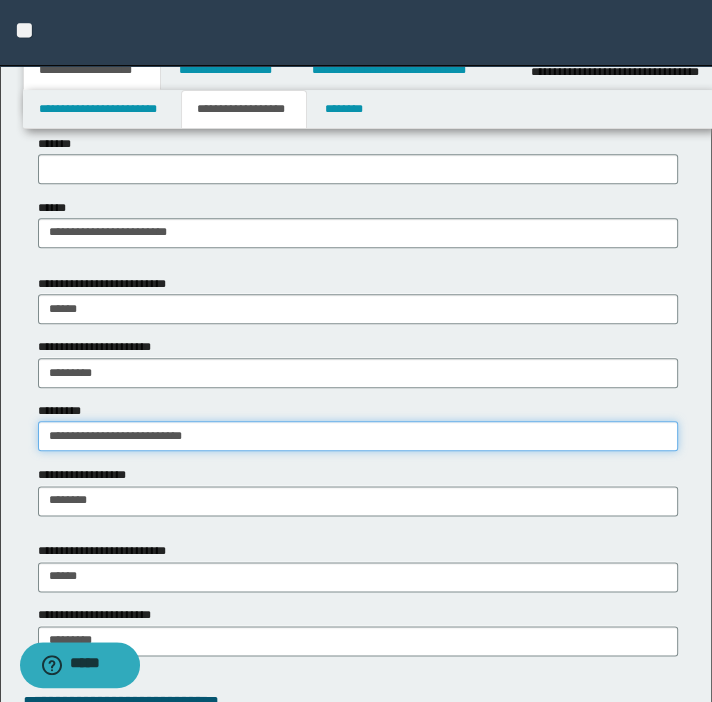 drag, startPoint x: 202, startPoint y: 436, endPoint x: -8, endPoint y: 447, distance: 210.2879 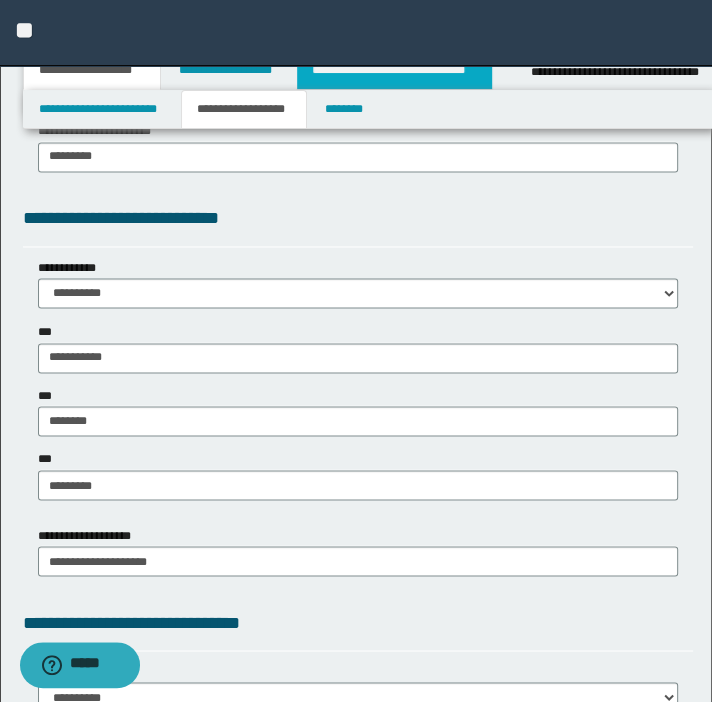 click on "**********" at bounding box center (394, 70) 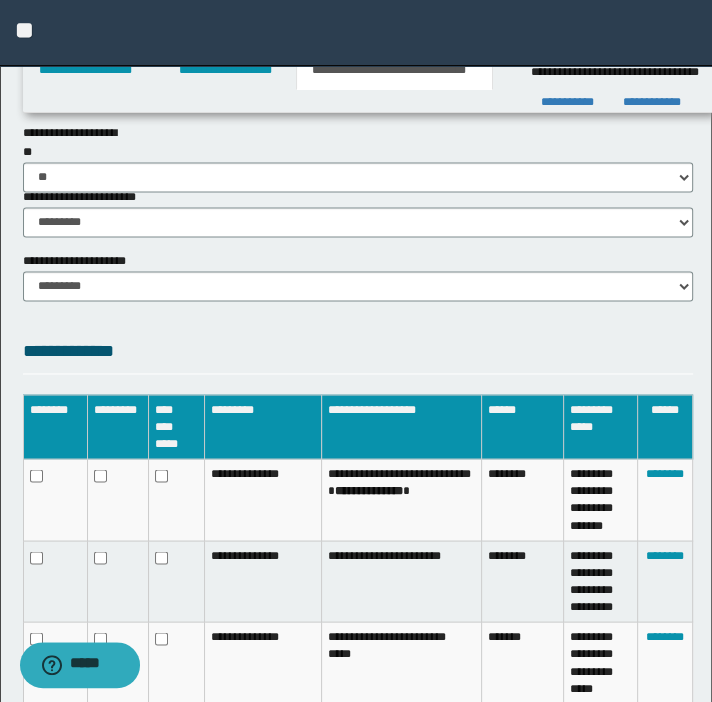 scroll, scrollTop: 1802, scrollLeft: 0, axis: vertical 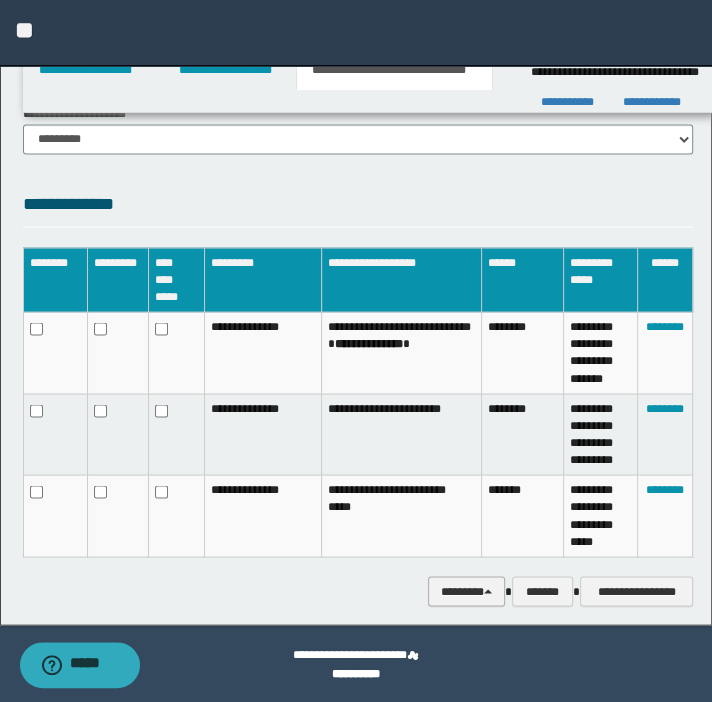 click on "********" at bounding box center [466, 591] 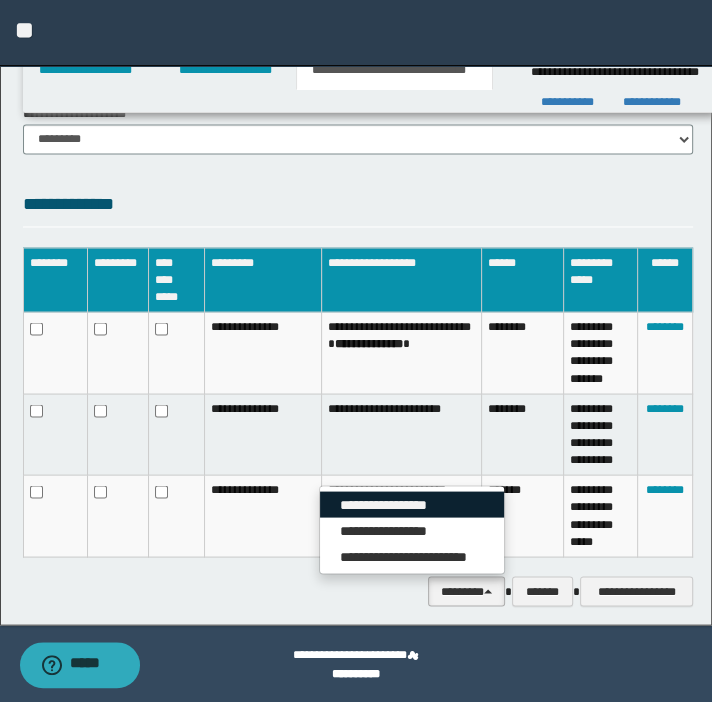 click on "**********" at bounding box center [412, 504] 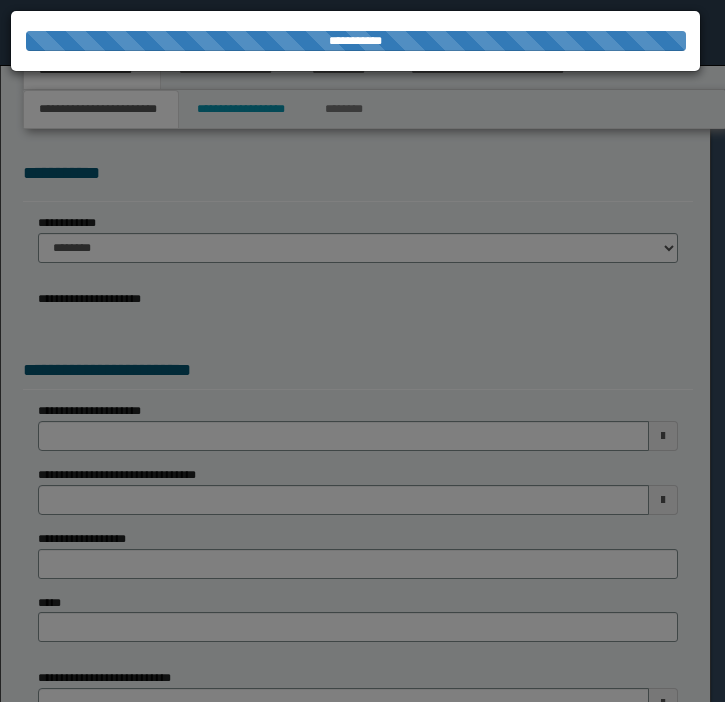 scroll, scrollTop: 0, scrollLeft: 0, axis: both 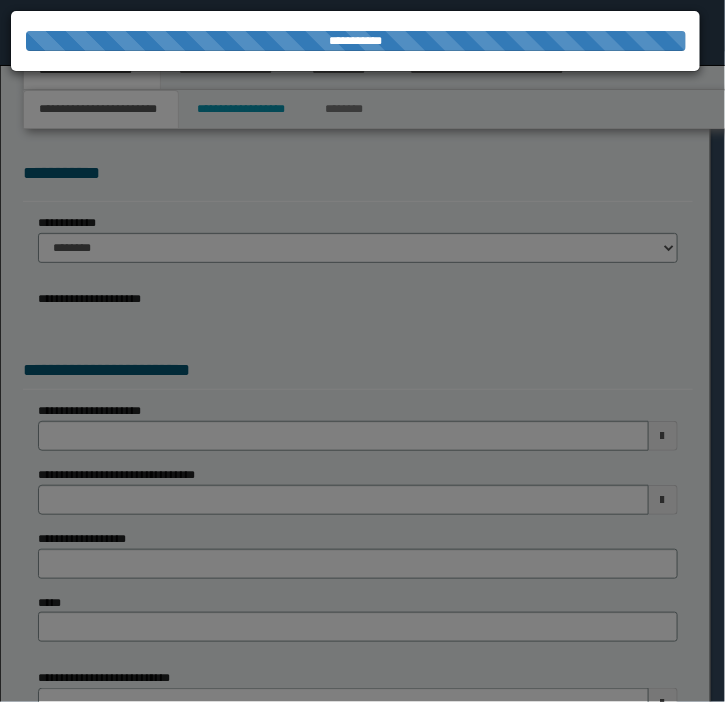 select on "*" 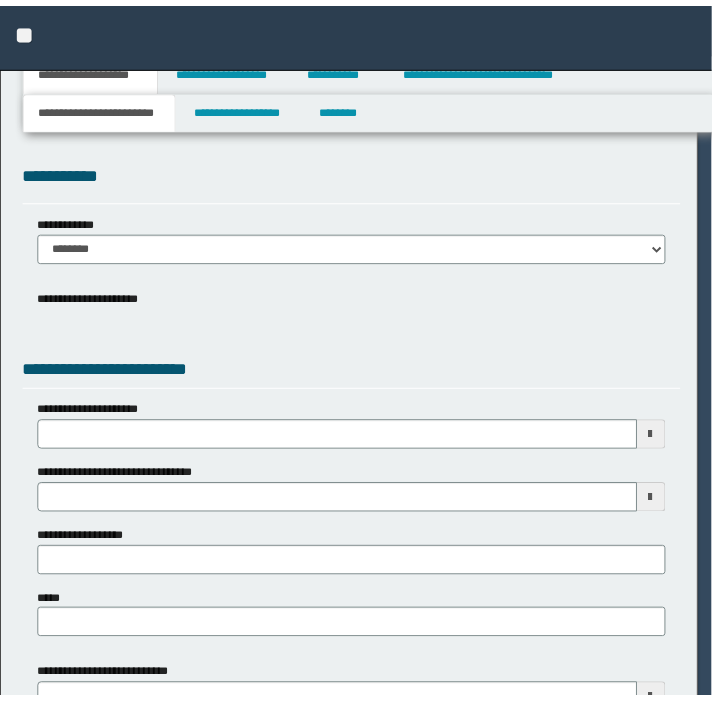 scroll, scrollTop: 0, scrollLeft: 0, axis: both 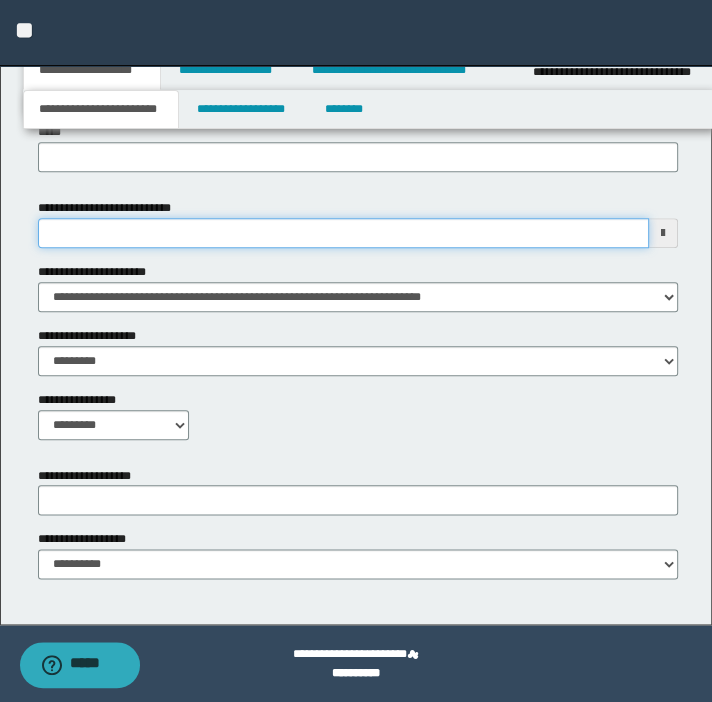 click on "**********" at bounding box center (343, 233) 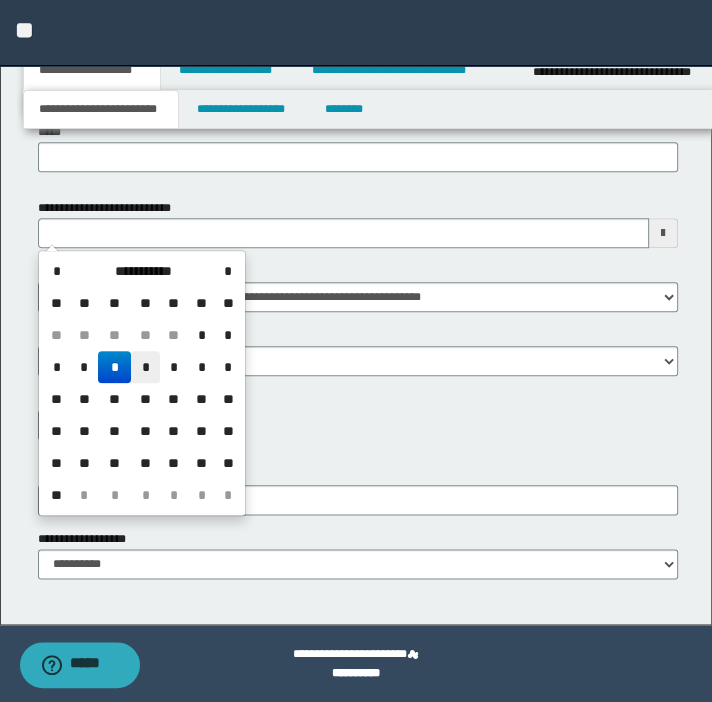 click on "*" at bounding box center (145, 367) 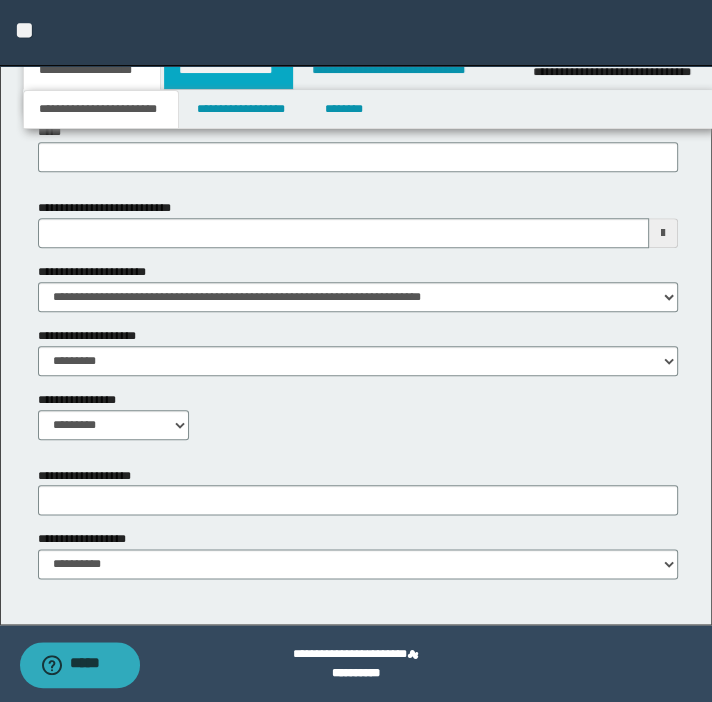 click on "**********" at bounding box center [228, 70] 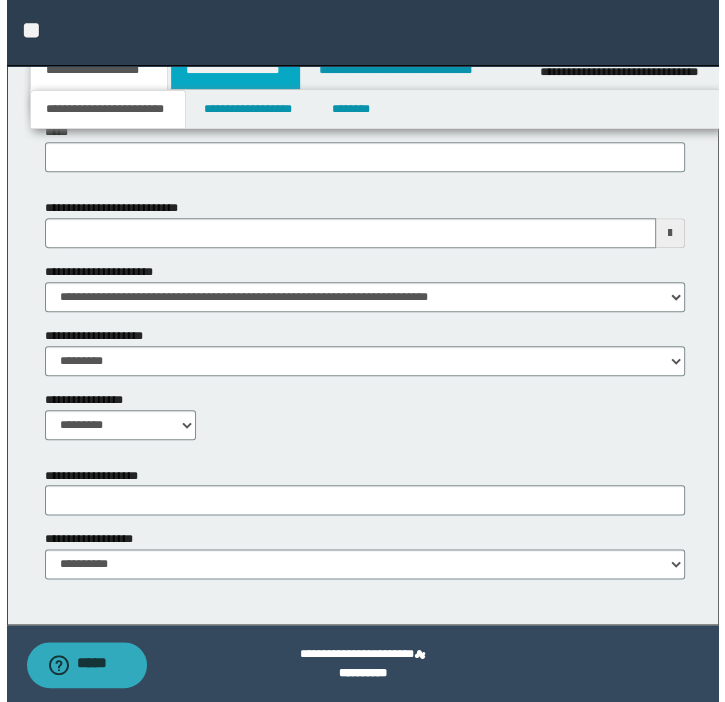 scroll, scrollTop: 0, scrollLeft: 0, axis: both 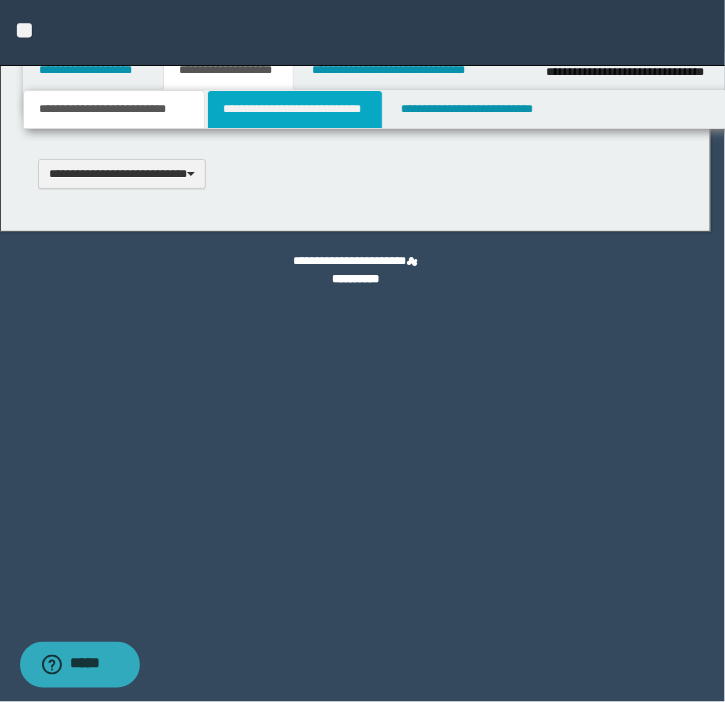 type 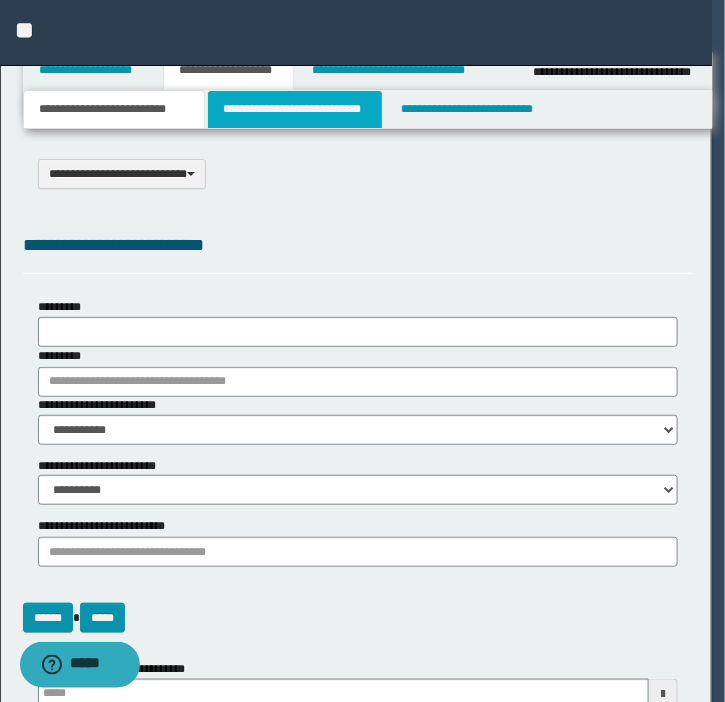 select on "*" 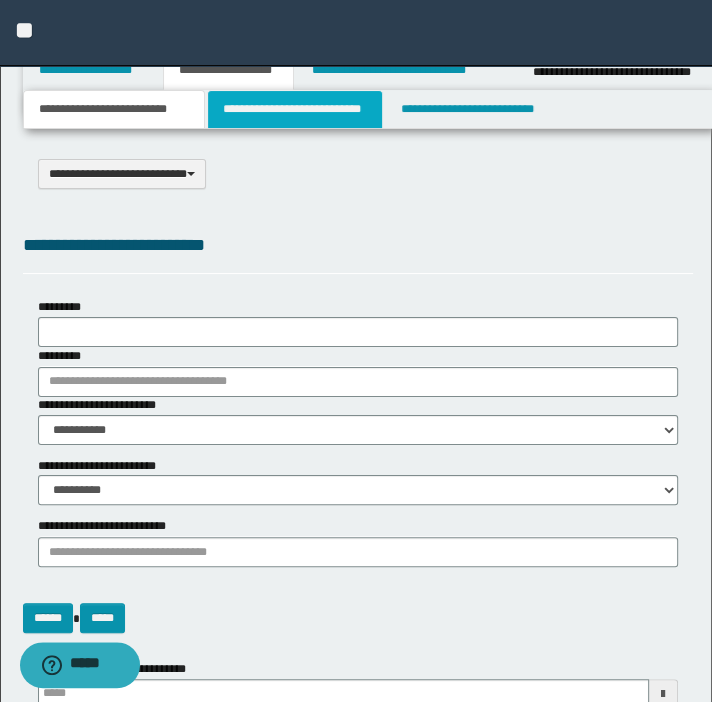 click on "**********" at bounding box center (294, 109) 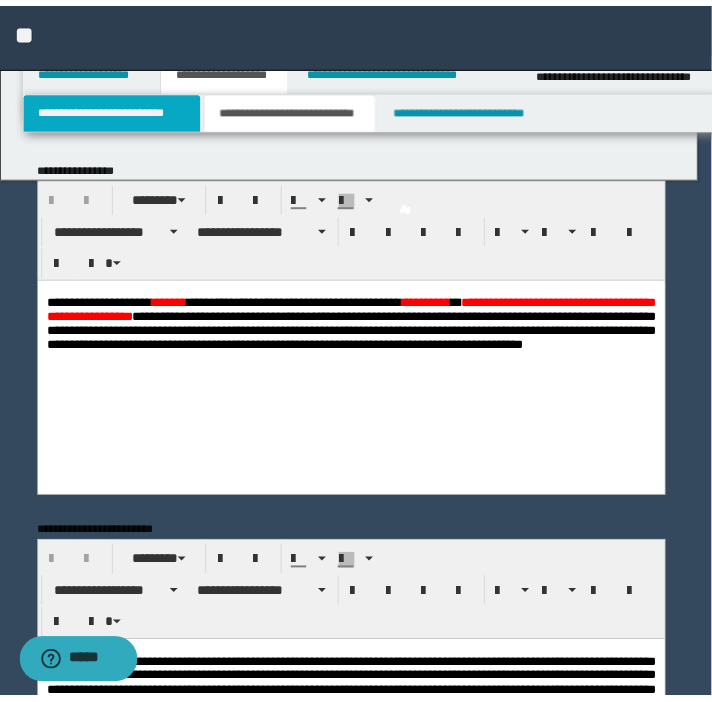 scroll, scrollTop: 0, scrollLeft: 0, axis: both 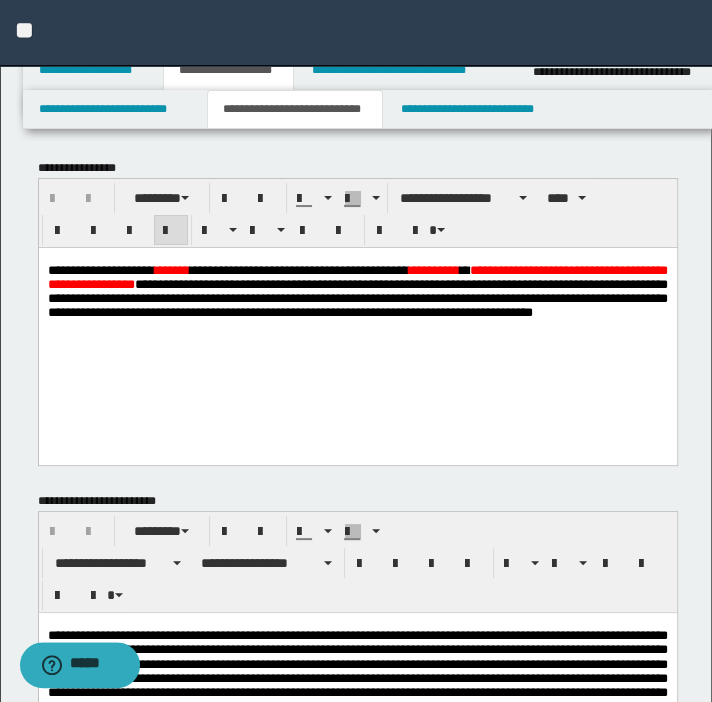 click on "**********" at bounding box center (357, 291) 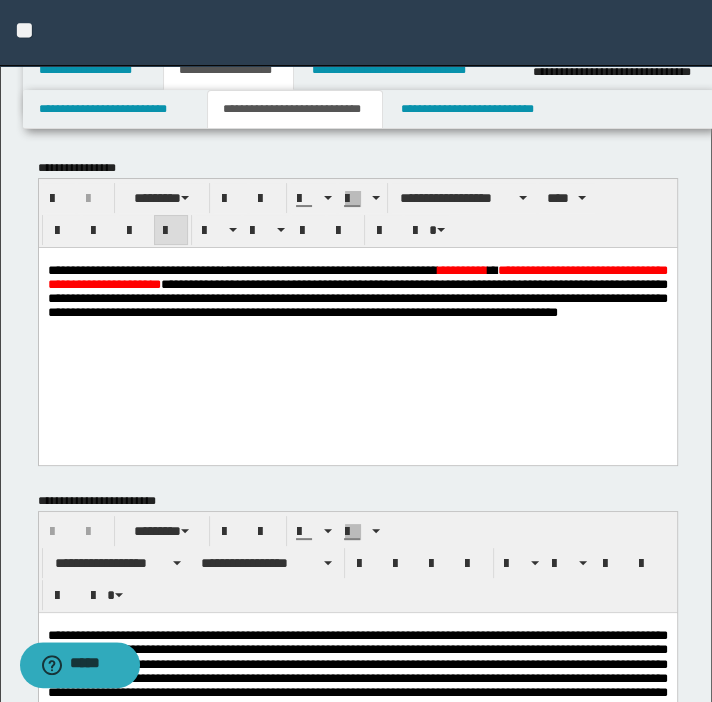 click on "**********" at bounding box center [329, 269] 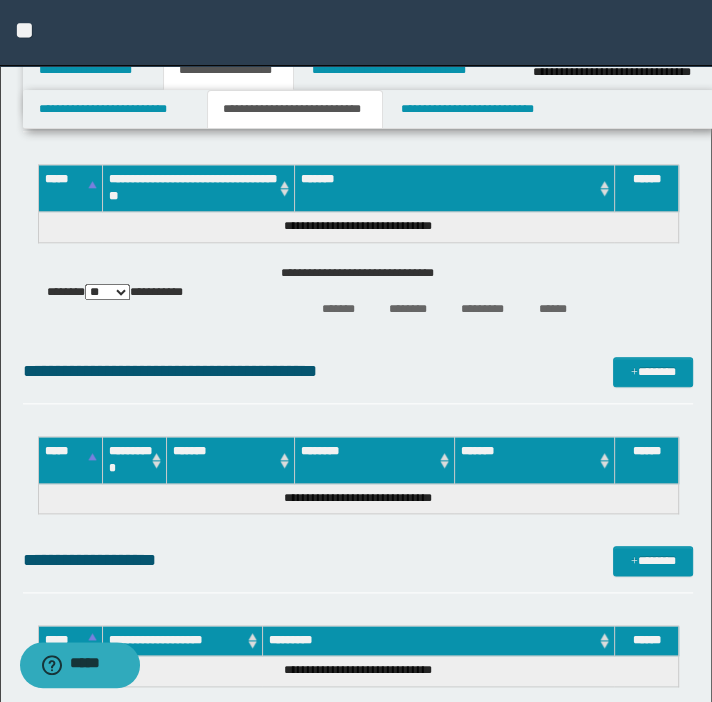 scroll, scrollTop: 727, scrollLeft: 0, axis: vertical 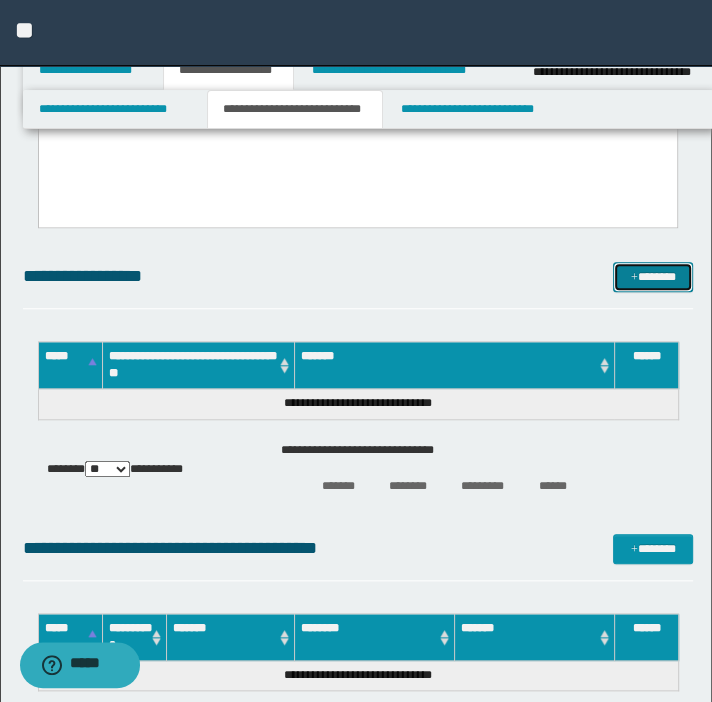click on "*******" at bounding box center [653, 277] 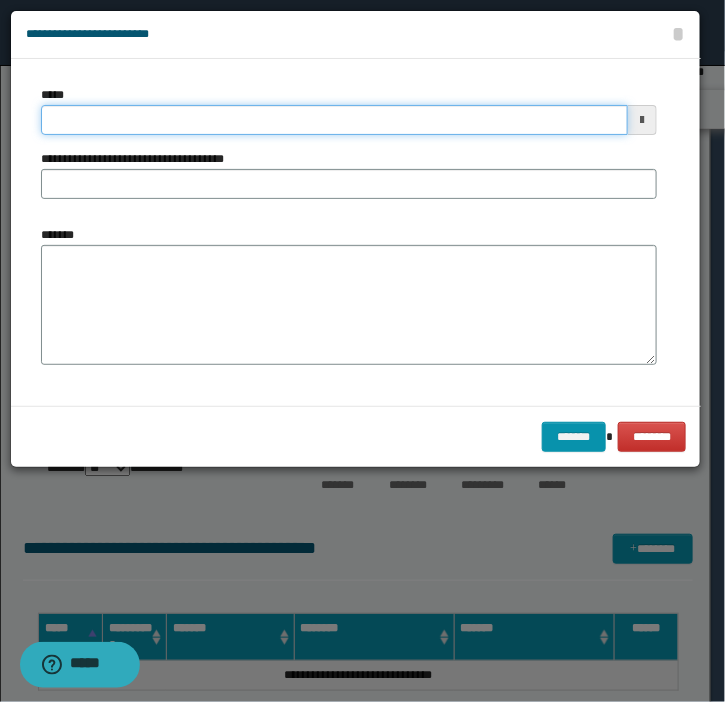 click on "*****" at bounding box center [334, 120] 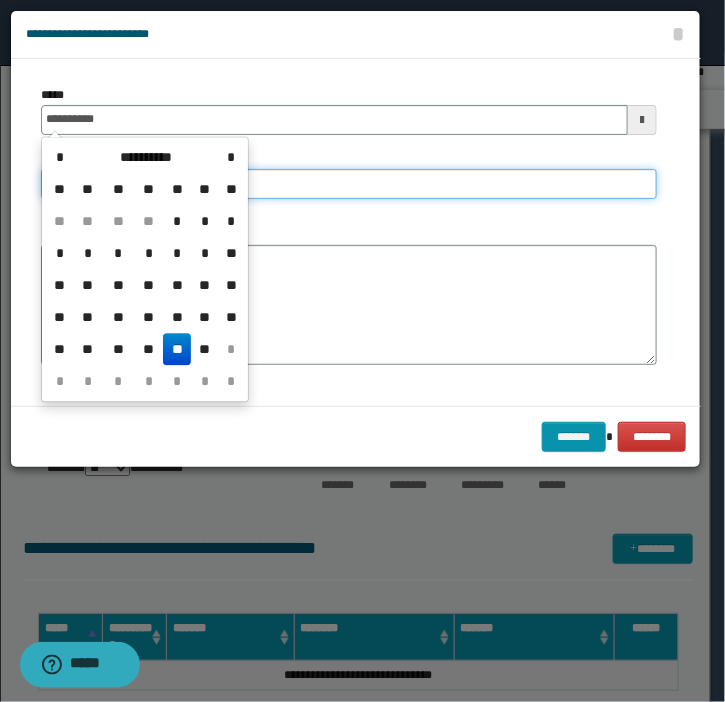 type on "**********" 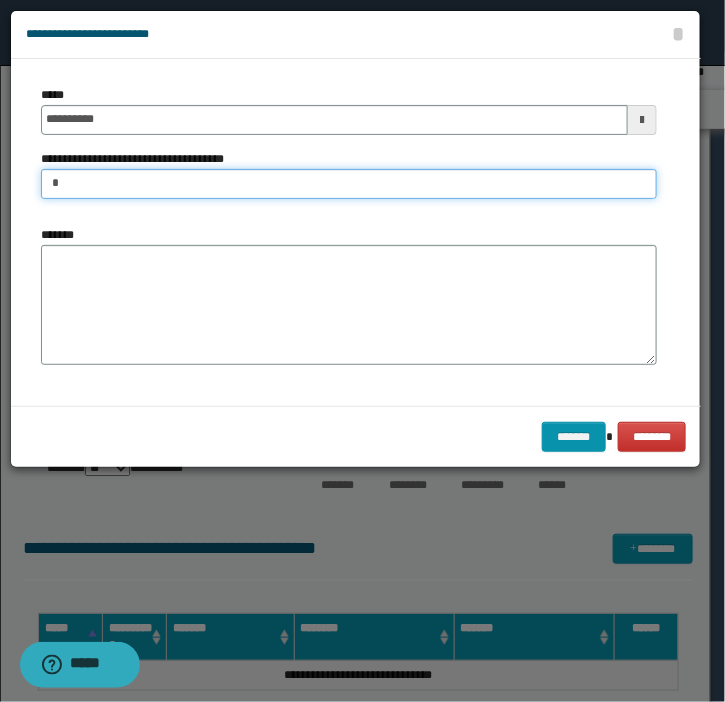 type on "**********" 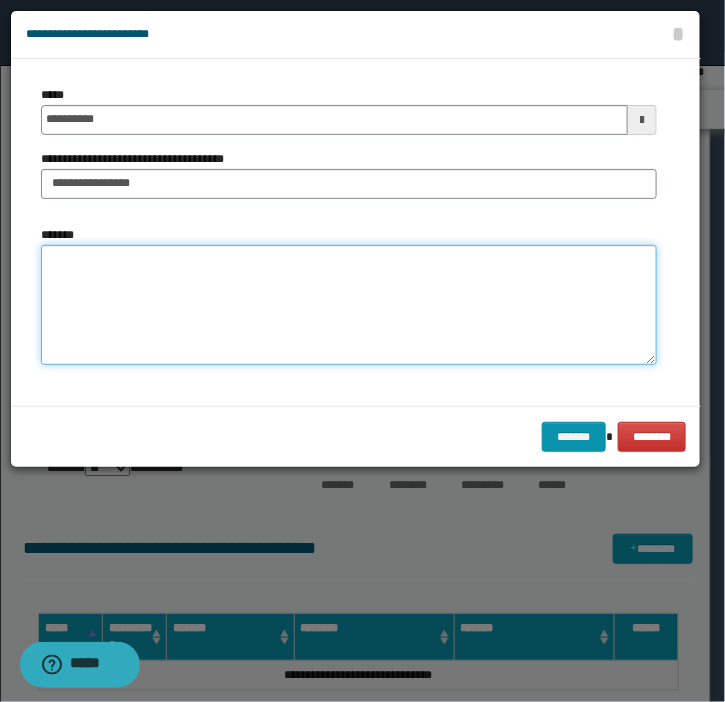 type on "*" 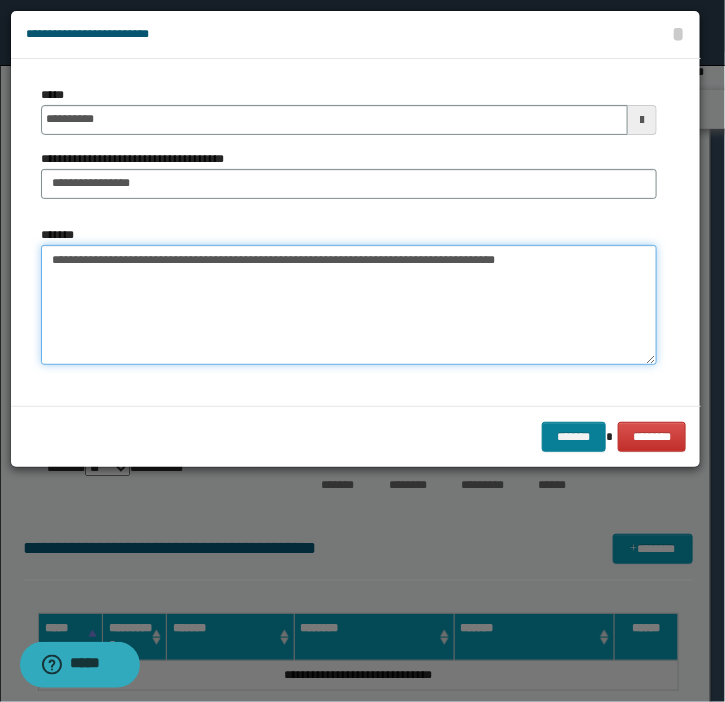 type on "**********" 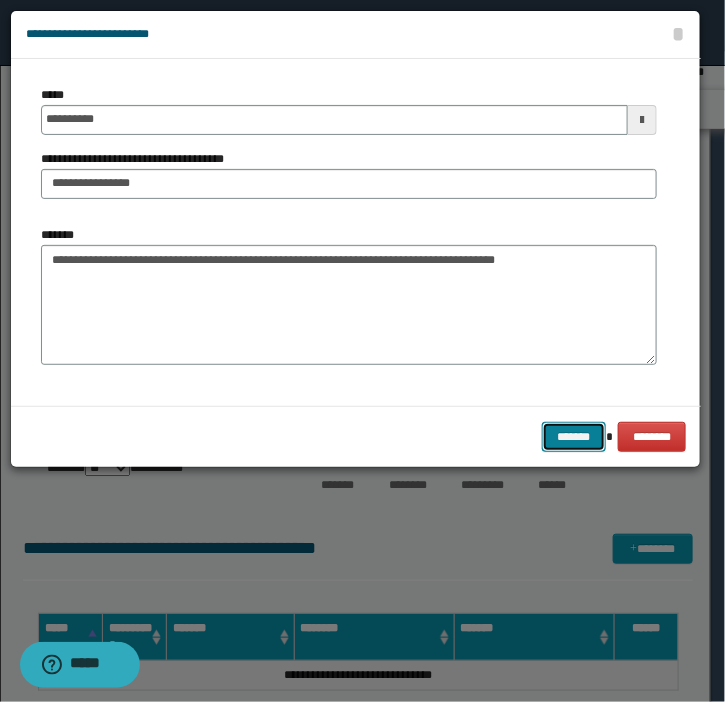 click on "*******" at bounding box center (574, 437) 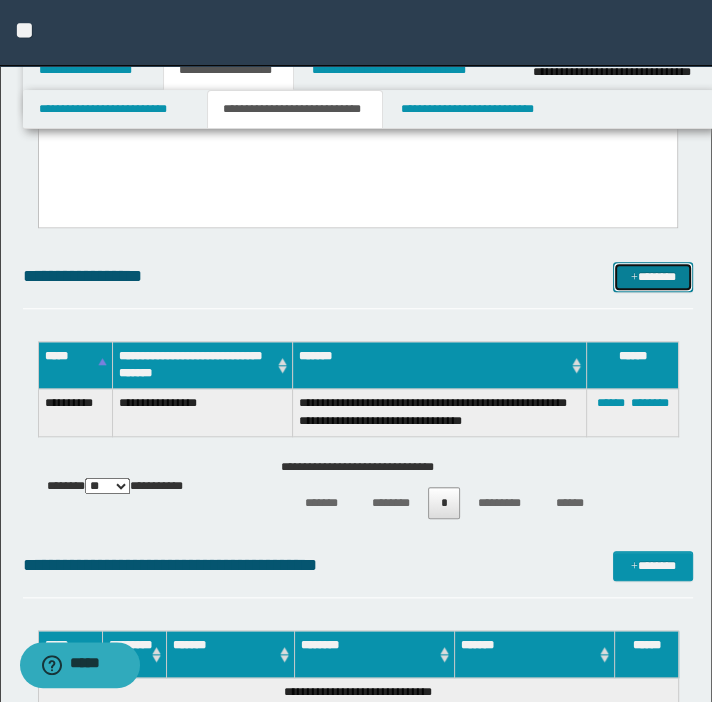 click on "*******" at bounding box center (653, 277) 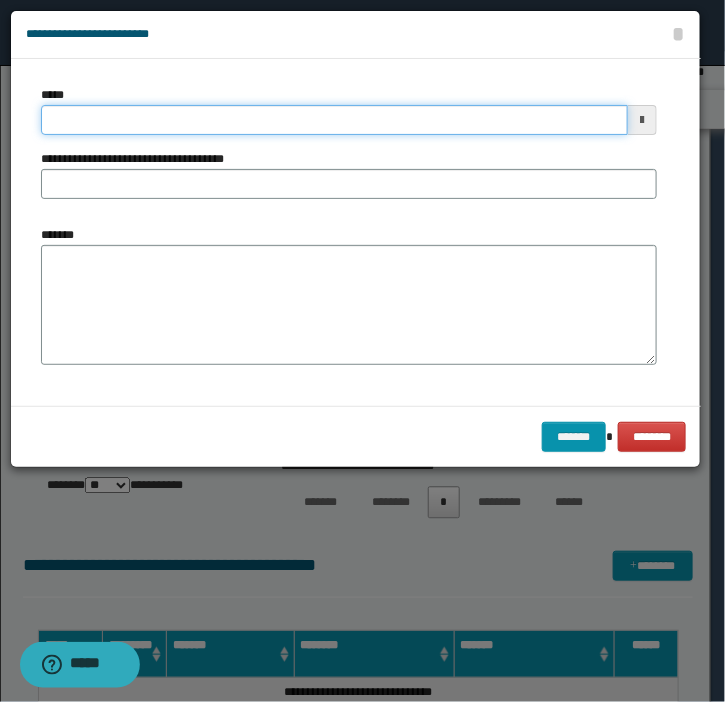 click on "*****" at bounding box center [334, 120] 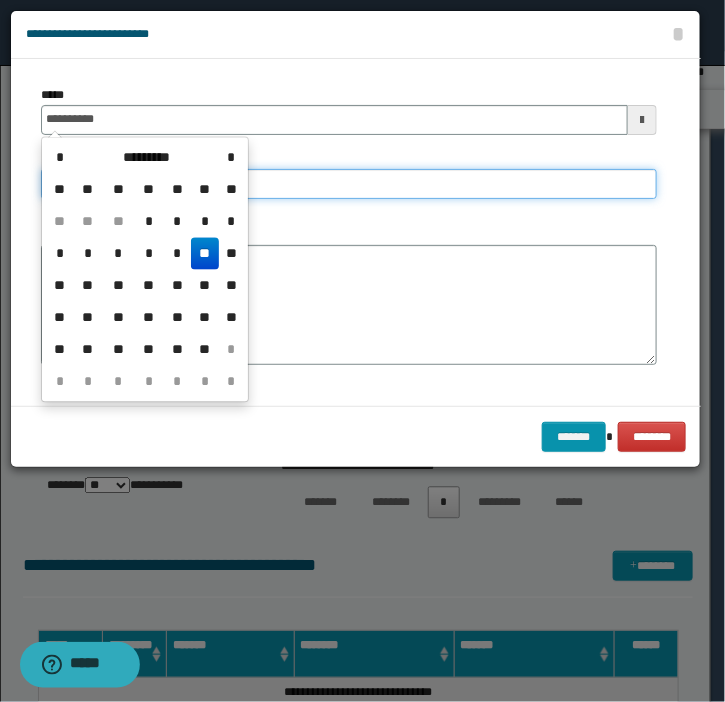 type on "**********" 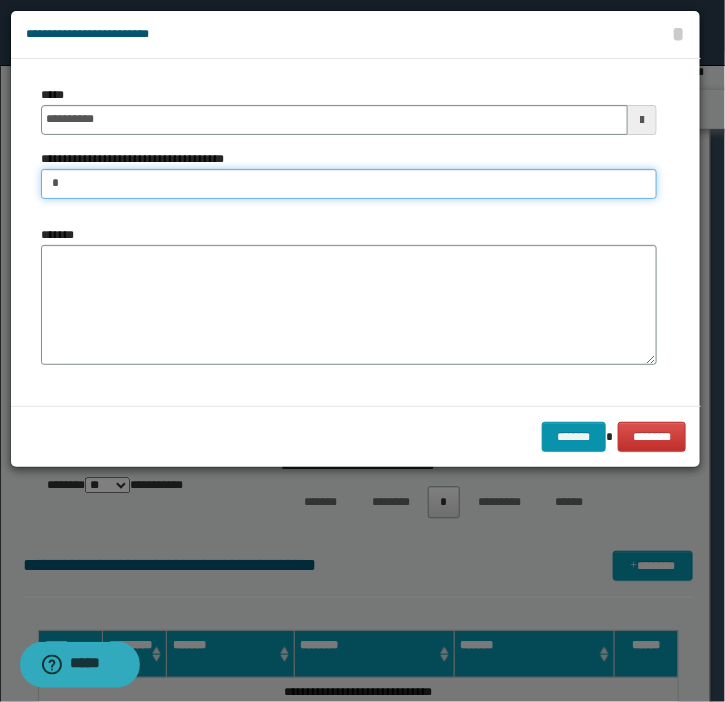 type on "*" 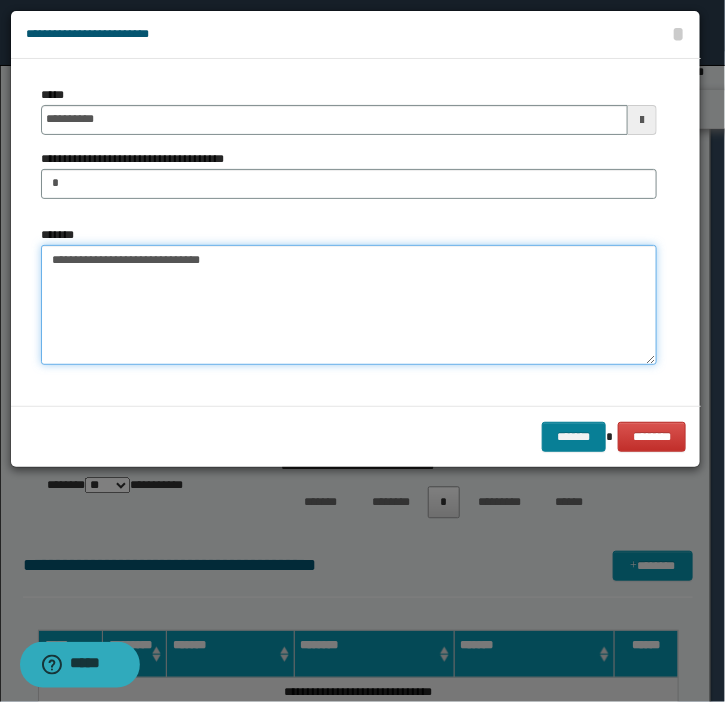 type on "**********" 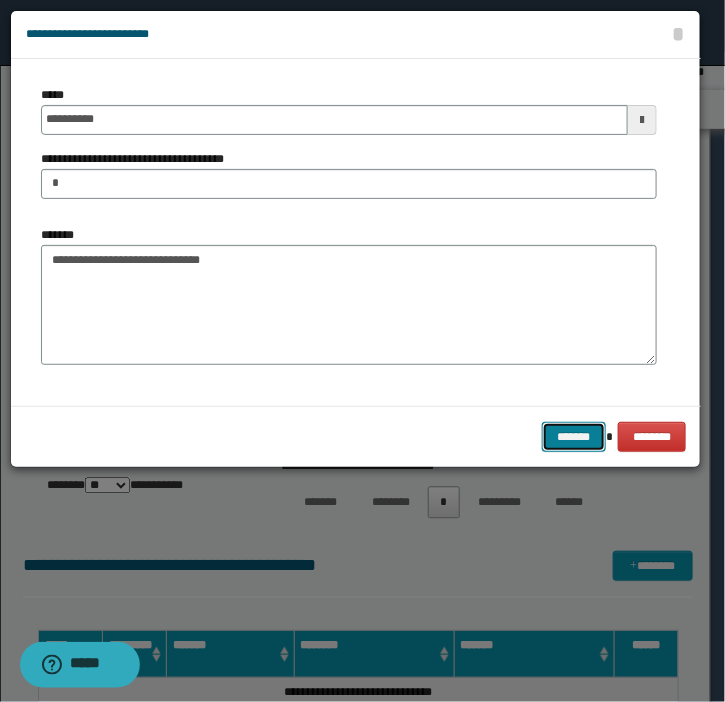click on "*******" at bounding box center (574, 437) 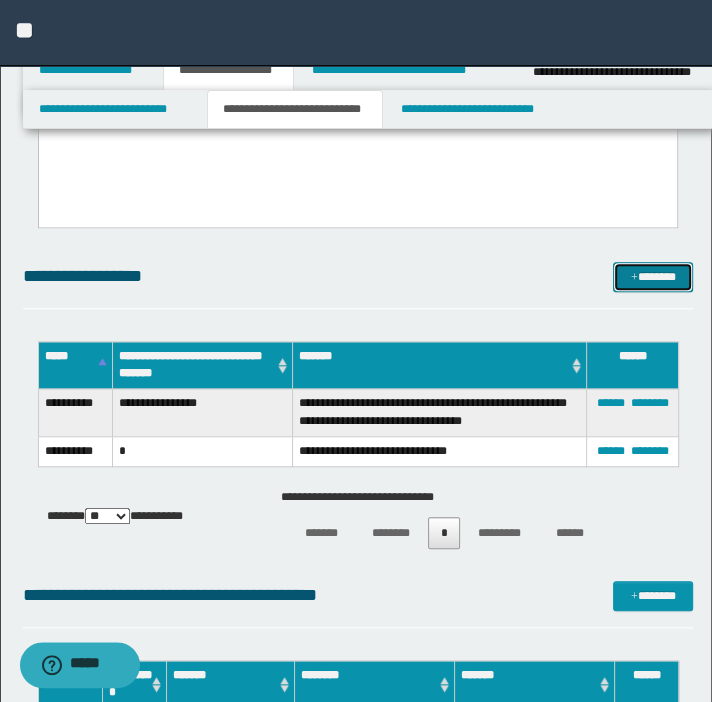 click at bounding box center (634, 278) 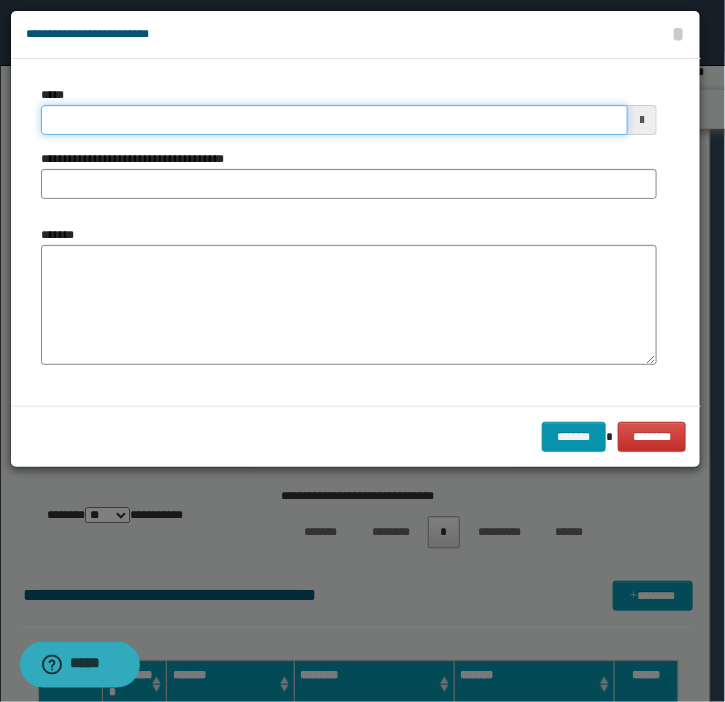 click on "*****" at bounding box center [334, 120] 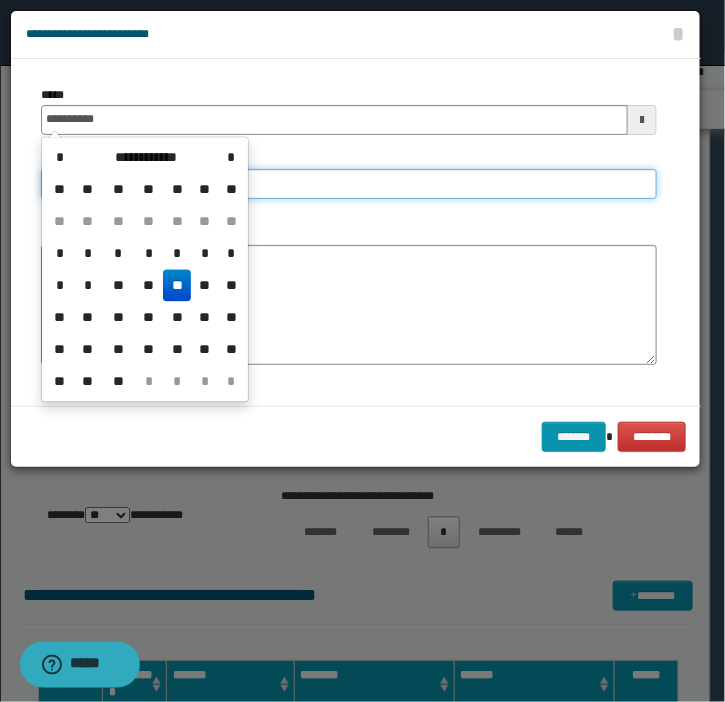 type on "**********" 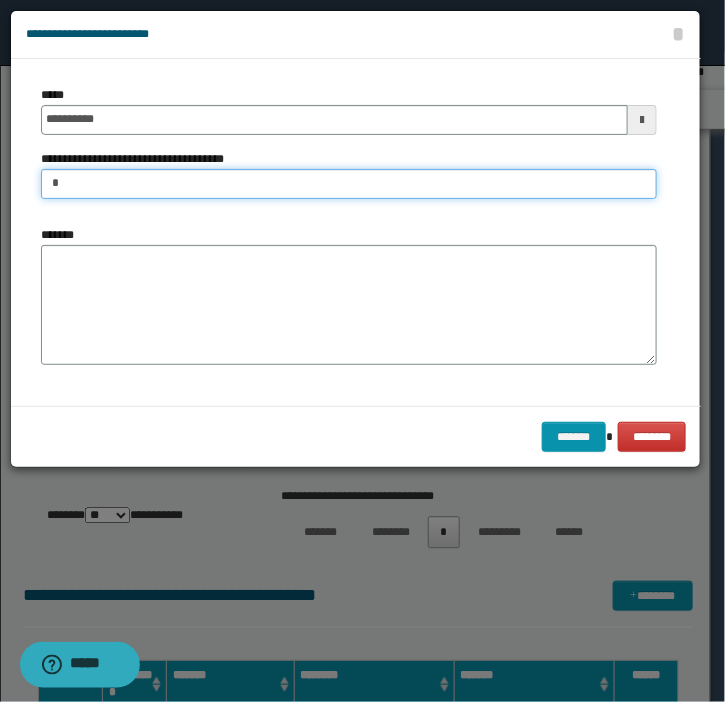 type on "**********" 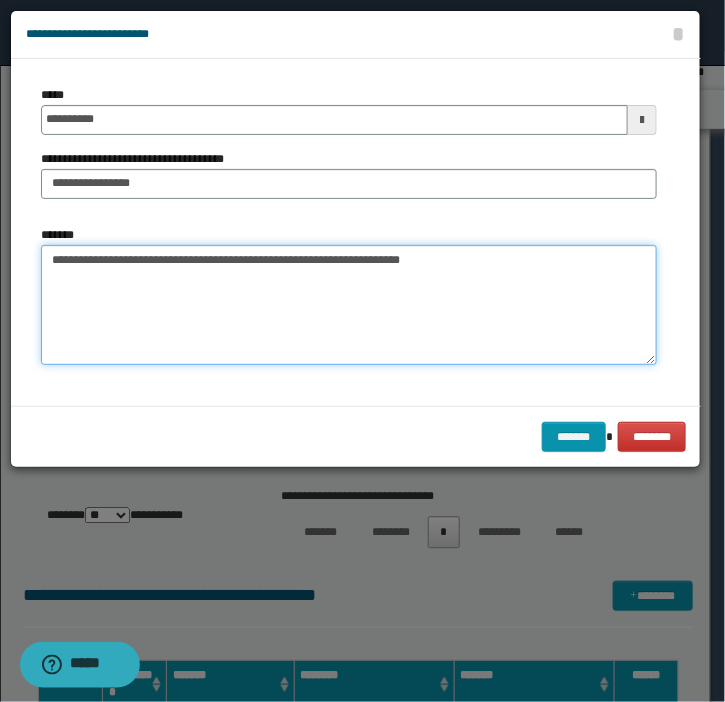 click on "**********" at bounding box center (349, 305) 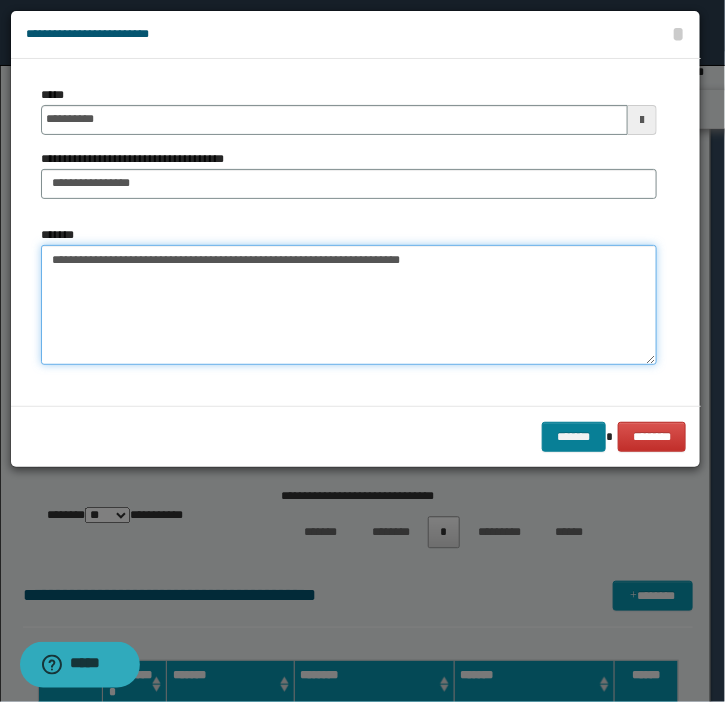 type on "**********" 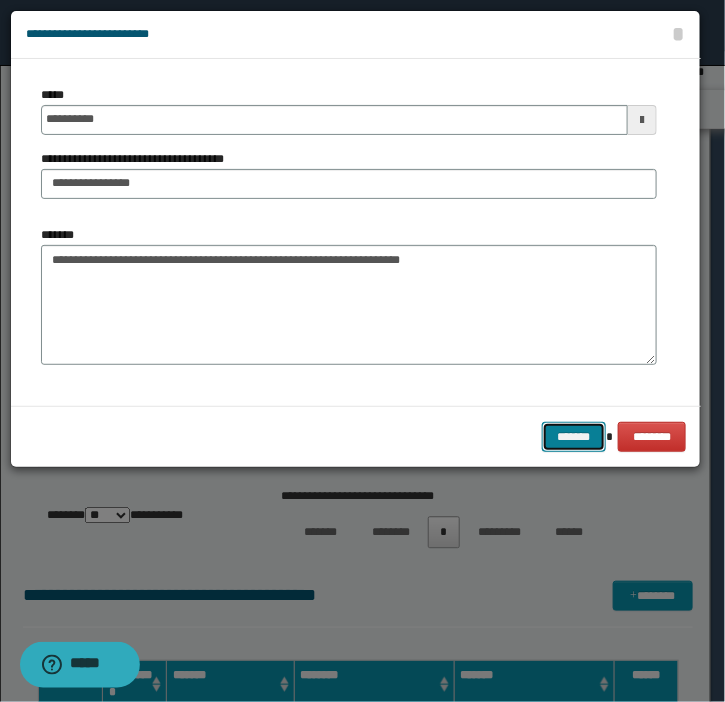 click on "*******" at bounding box center (574, 437) 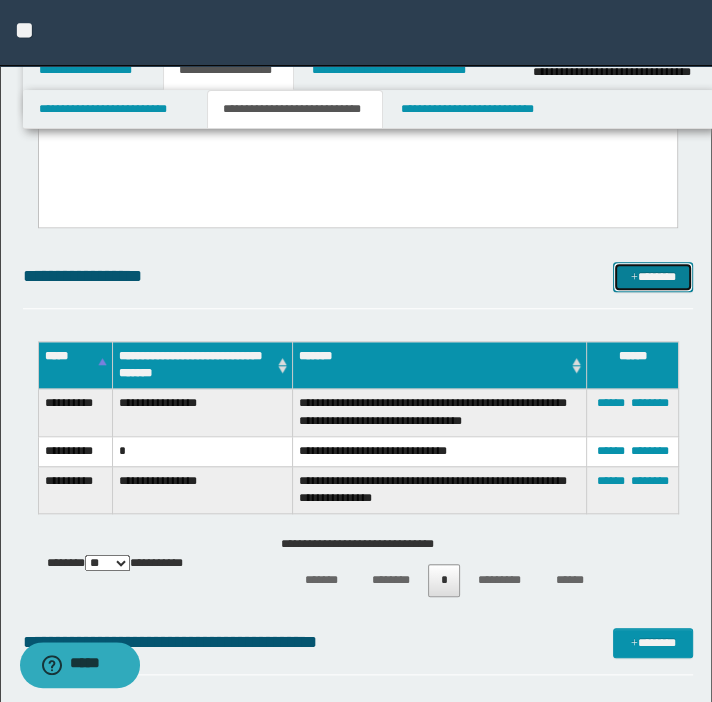 click on "*******" at bounding box center (653, 277) 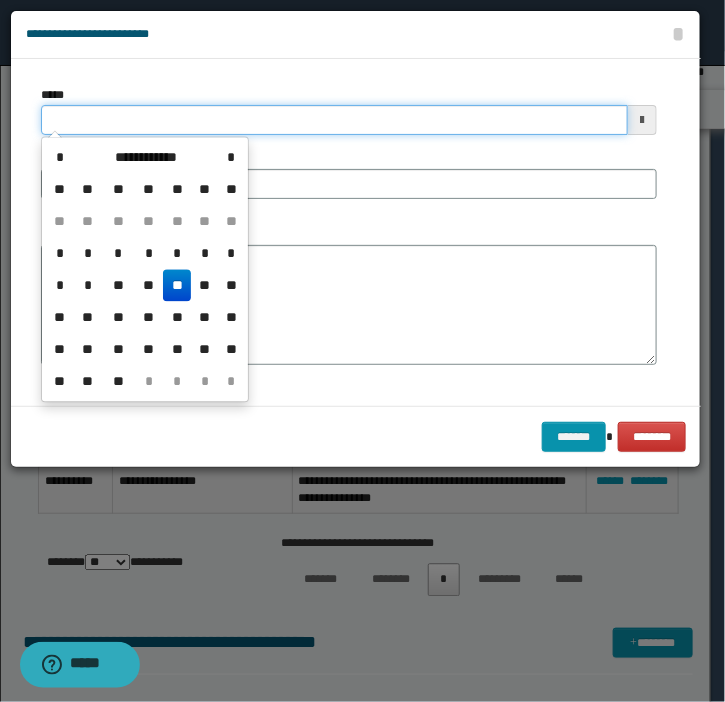 click on "*****" at bounding box center (334, 120) 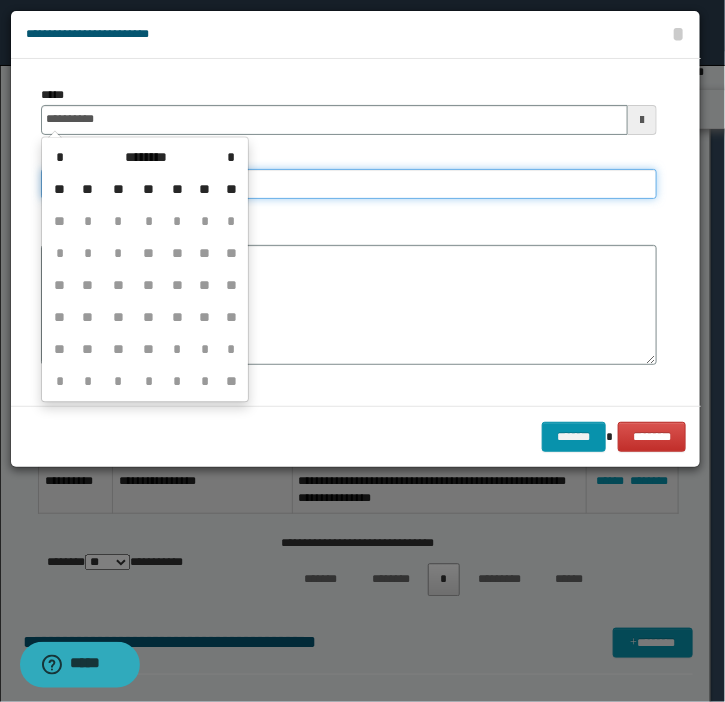 type on "**********" 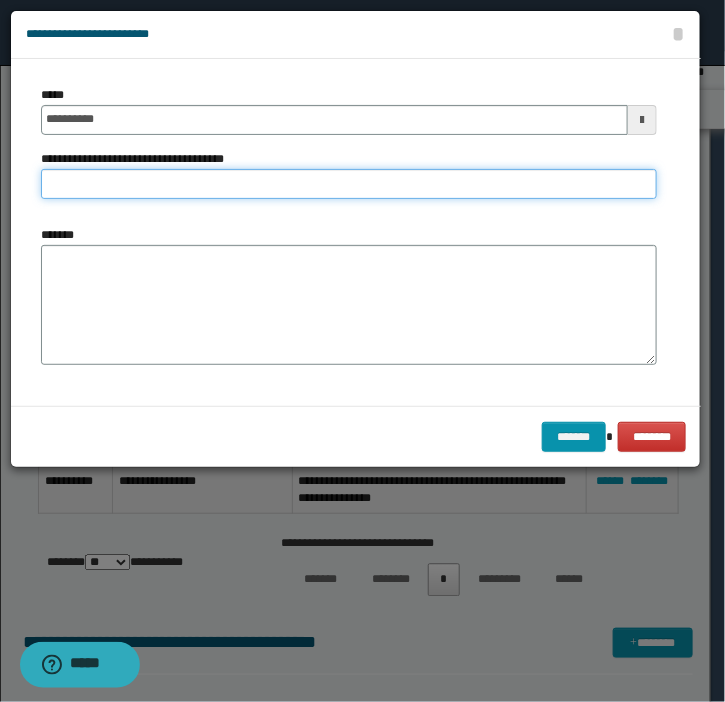 click on "**********" at bounding box center [349, 184] 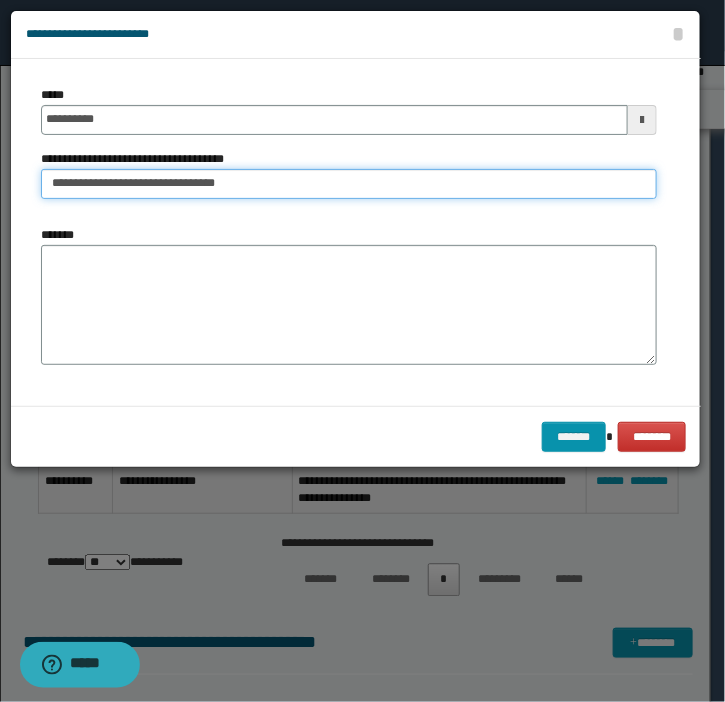 drag, startPoint x: 146, startPoint y: 200, endPoint x: 156, endPoint y: 190, distance: 14.142136 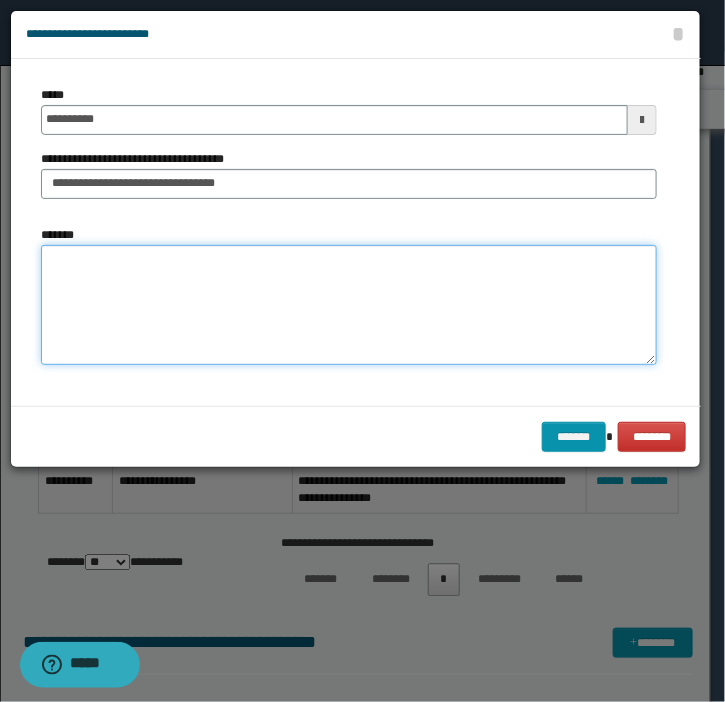 drag, startPoint x: 156, startPoint y: 190, endPoint x: 132, endPoint y: 248, distance: 62.76942 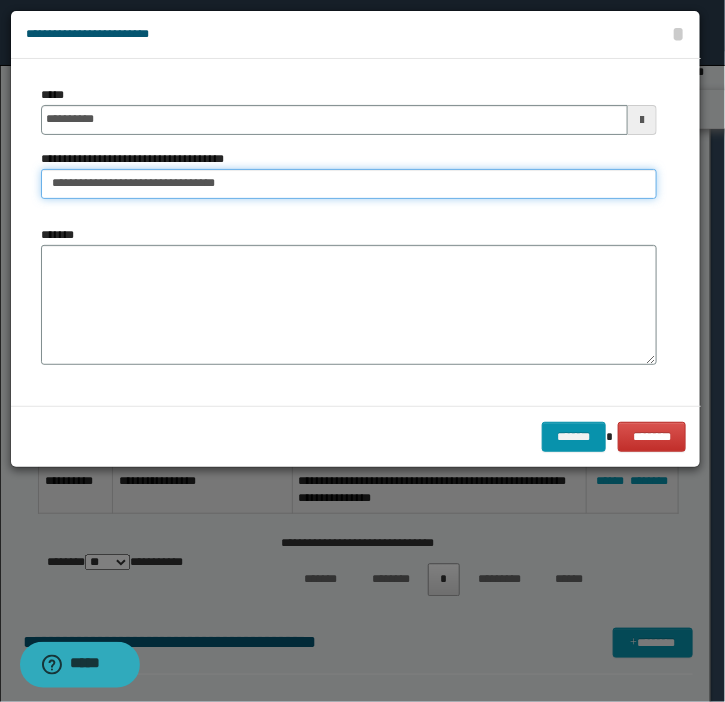 click on "**********" at bounding box center [349, 184] 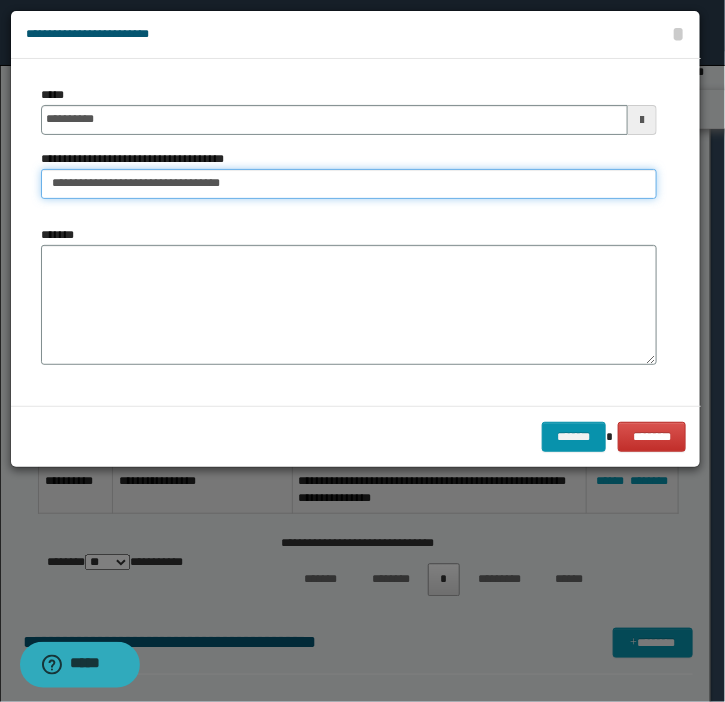 type on "**********" 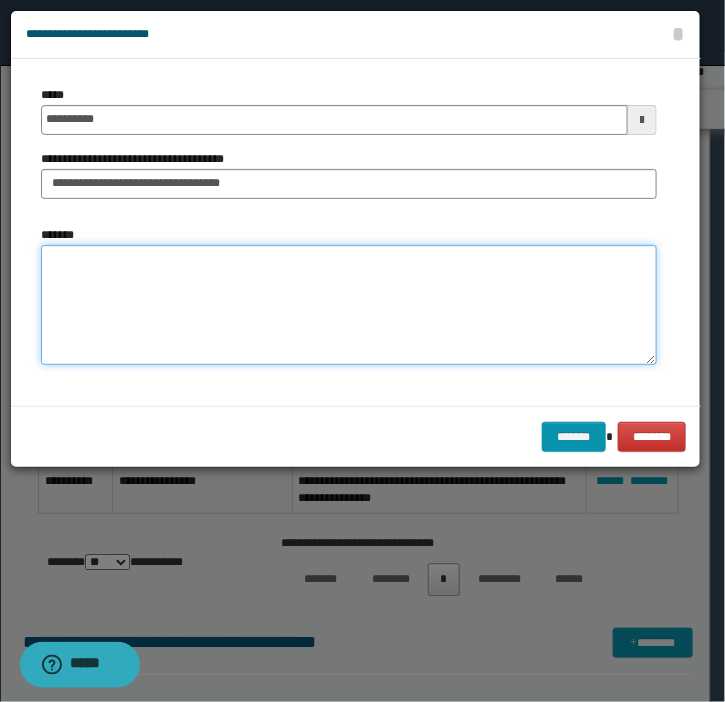 click on "*******" at bounding box center [349, 305] 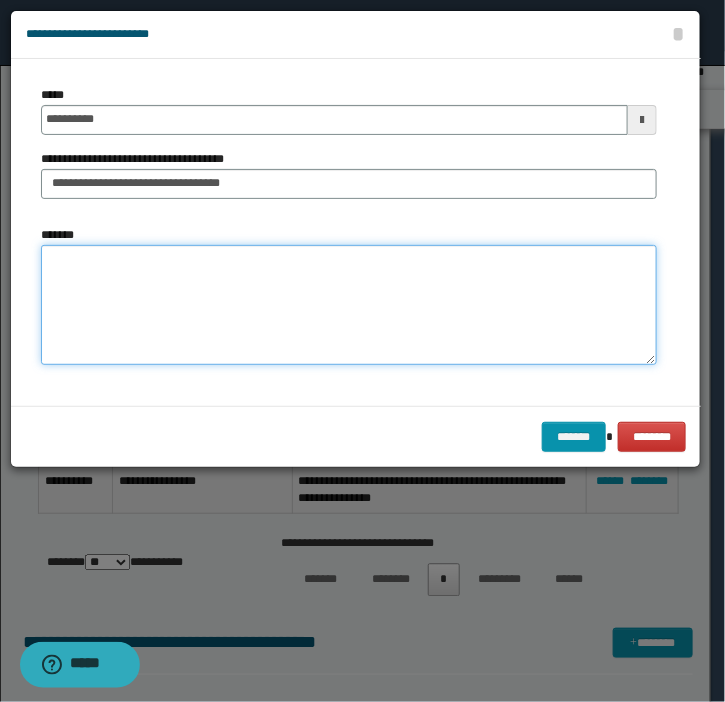 click on "*******" at bounding box center (349, 305) 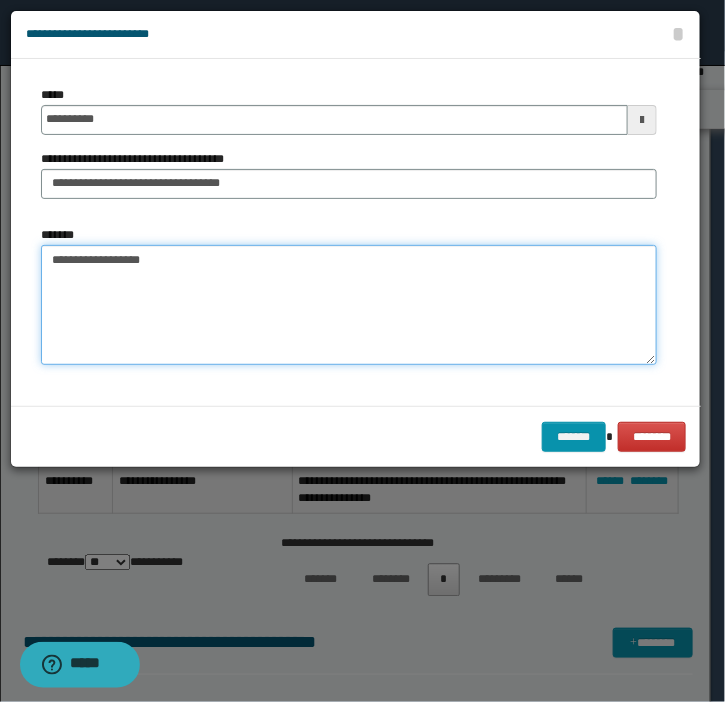click on "**********" at bounding box center [349, 305] 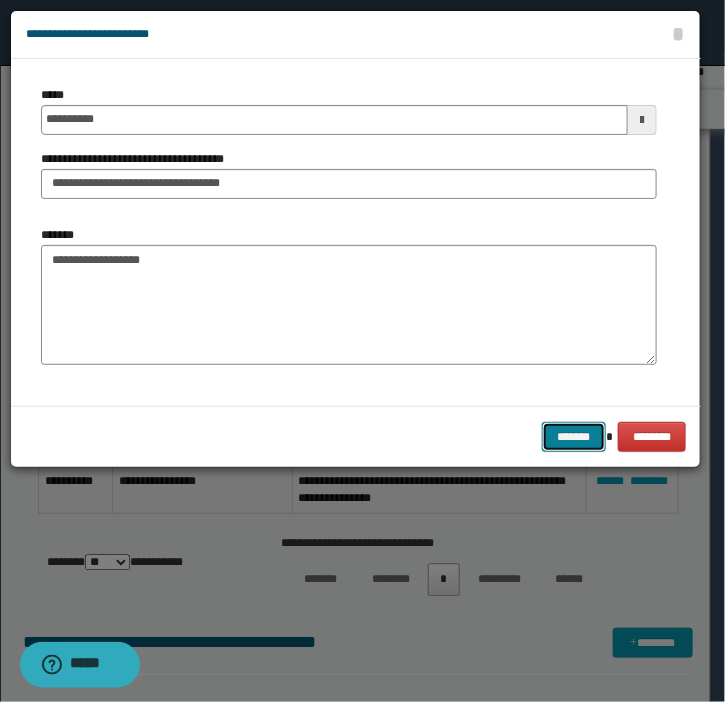 click on "*******" at bounding box center (574, 437) 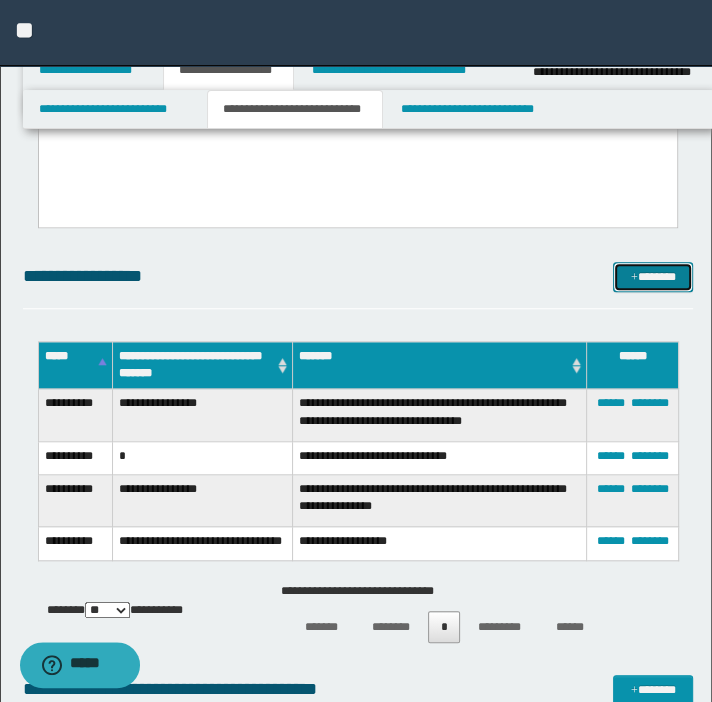 click on "*******" at bounding box center [653, 277] 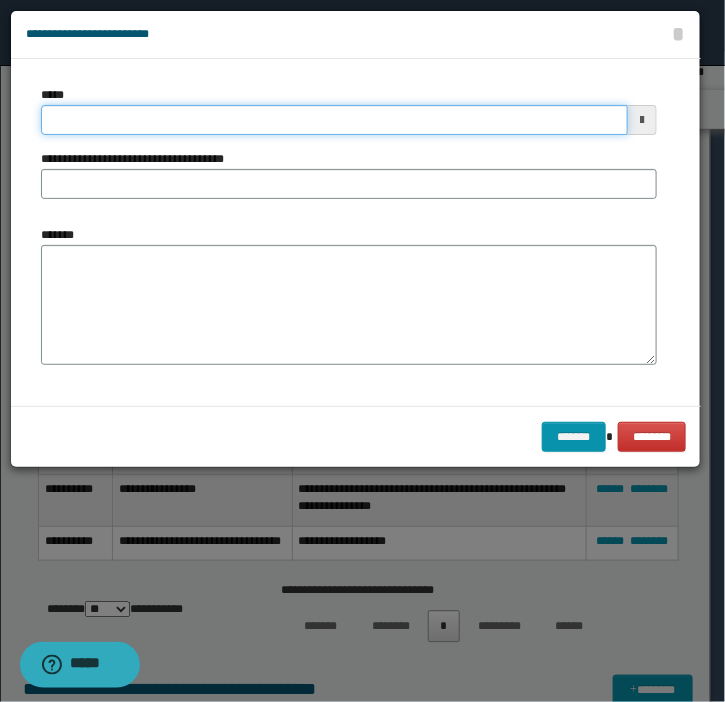 click on "*****" at bounding box center (334, 120) 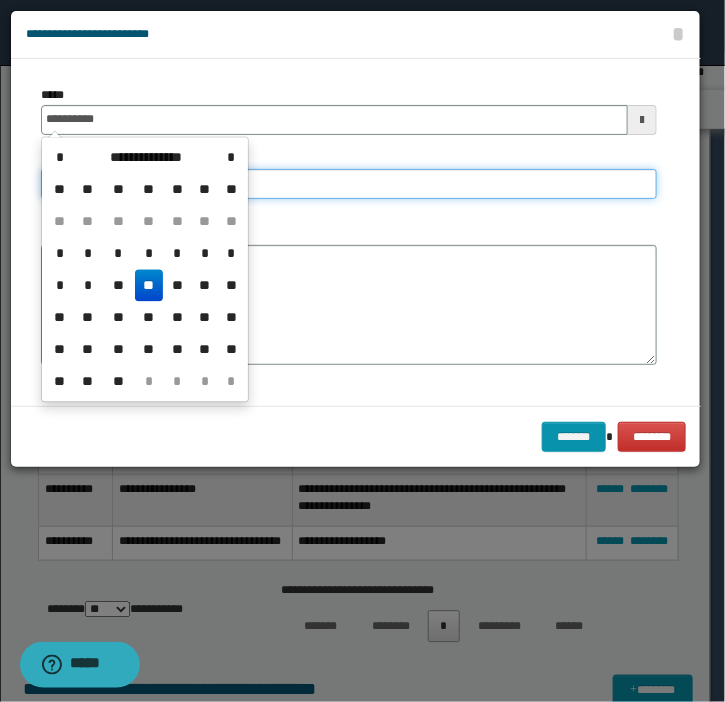type on "**********" 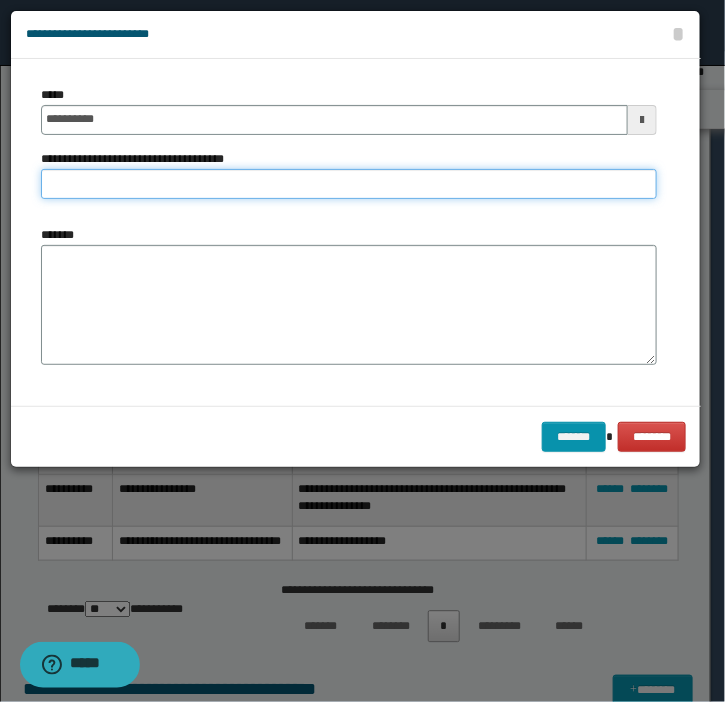 type on "*" 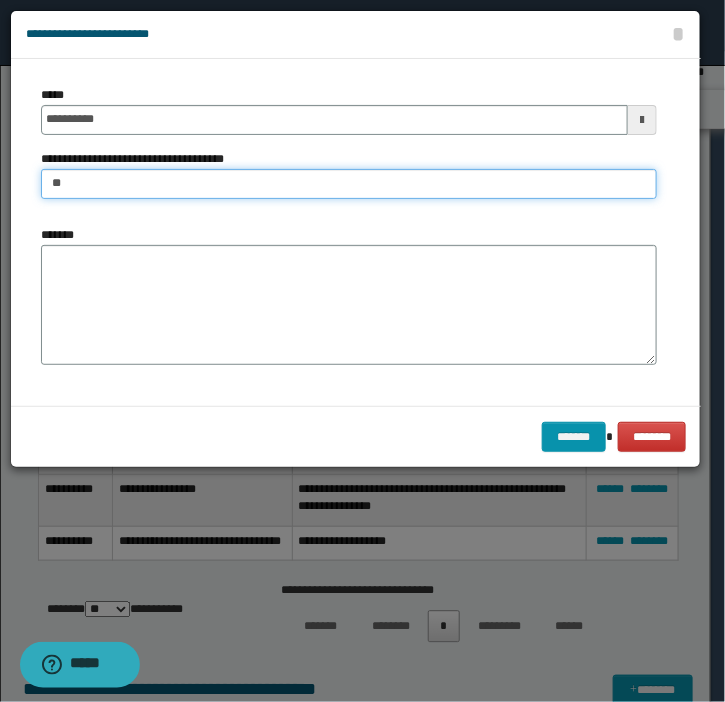 type on "*" 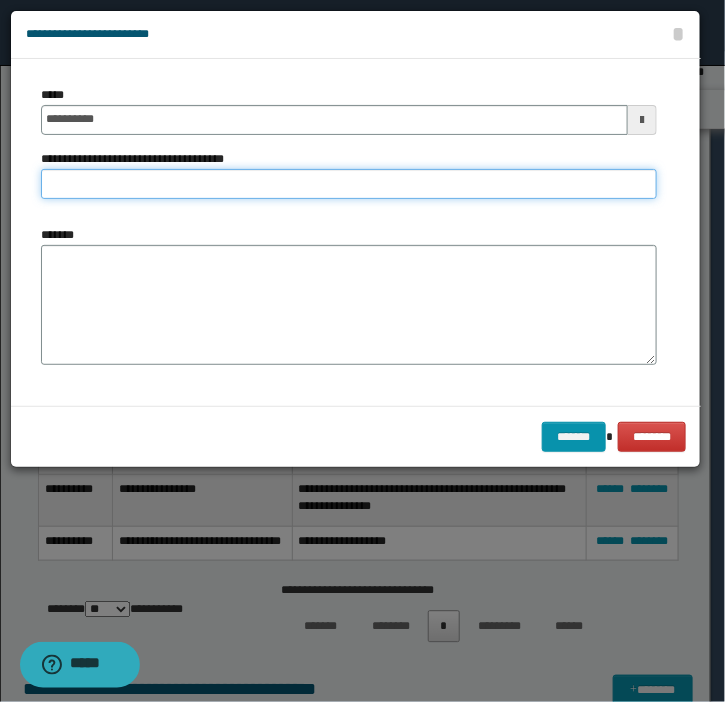 type on "*" 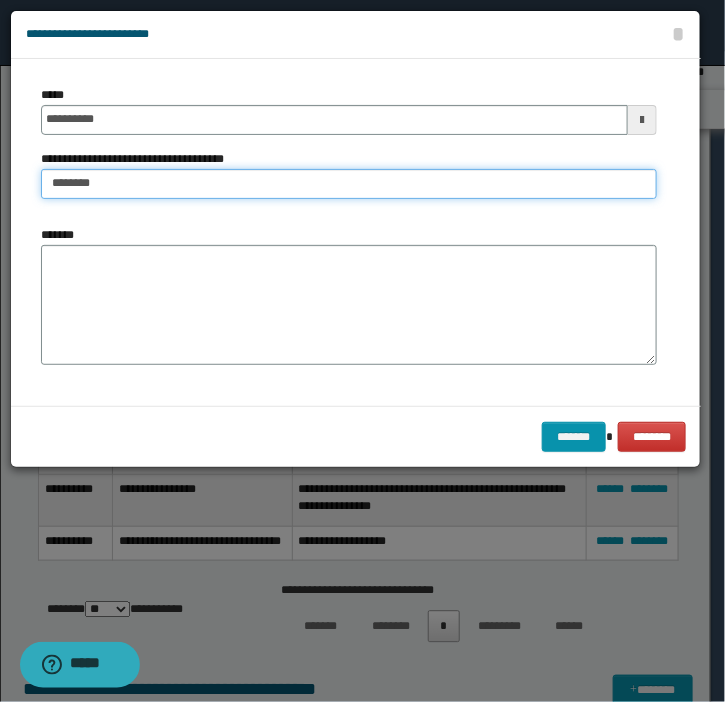 type on "**********" 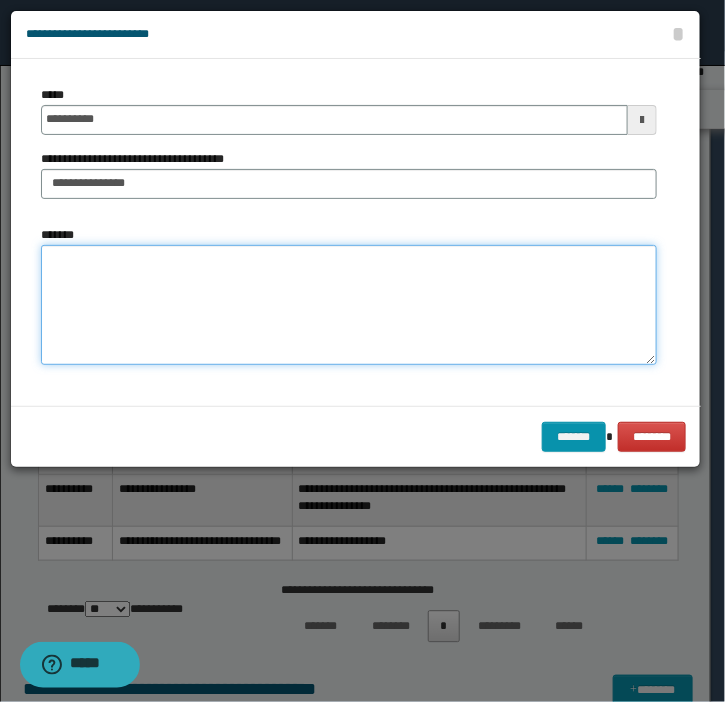 click on "*******" at bounding box center (349, 305) 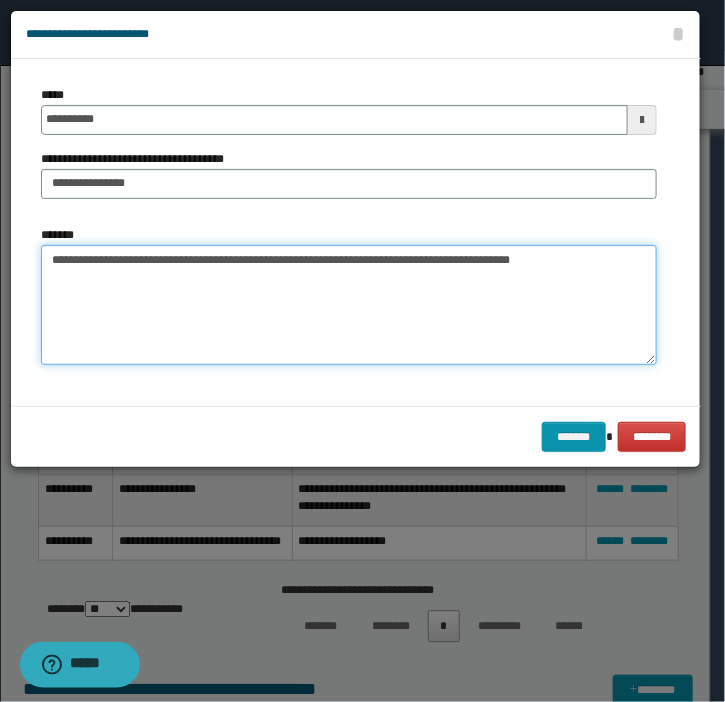 click on "**********" at bounding box center (349, 305) 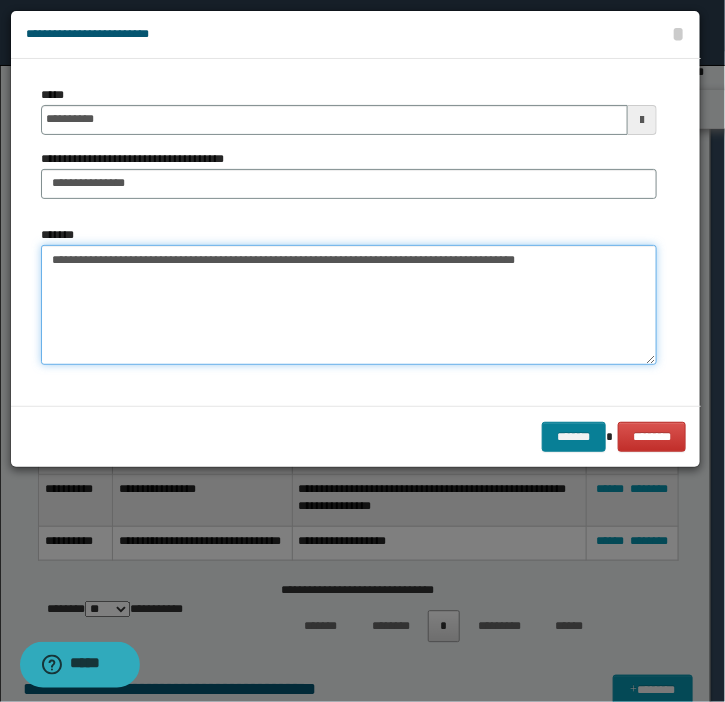 type on "**********" 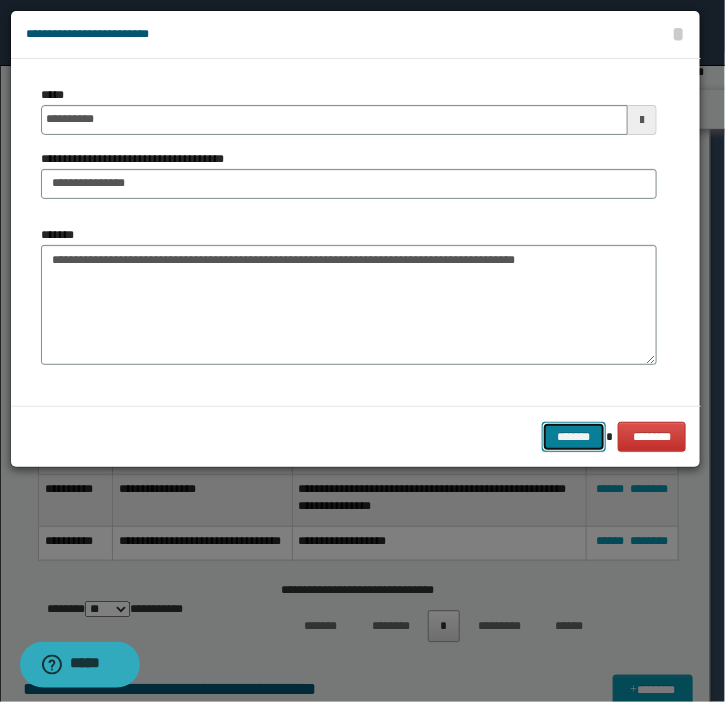 click on "*******" at bounding box center [574, 437] 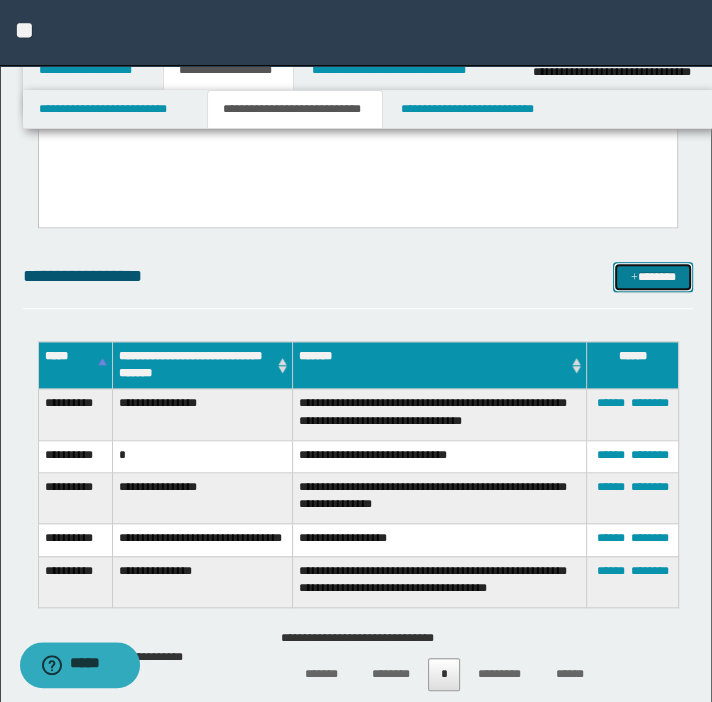 click on "*******" at bounding box center [653, 277] 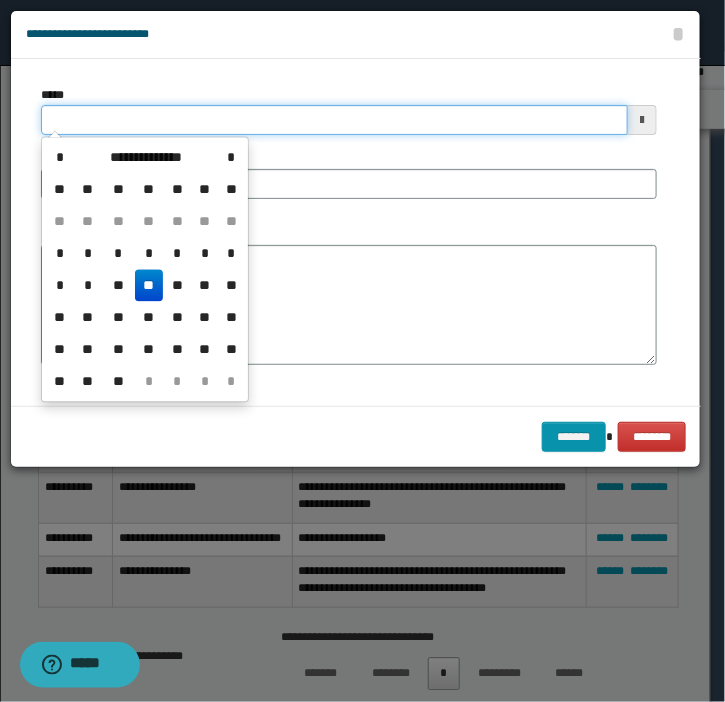 click on "*****" at bounding box center [334, 120] 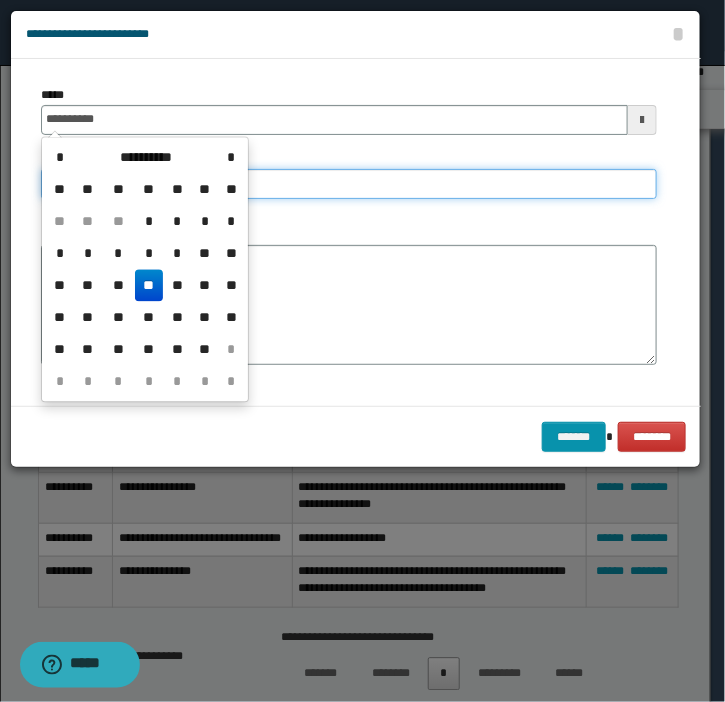 type on "**********" 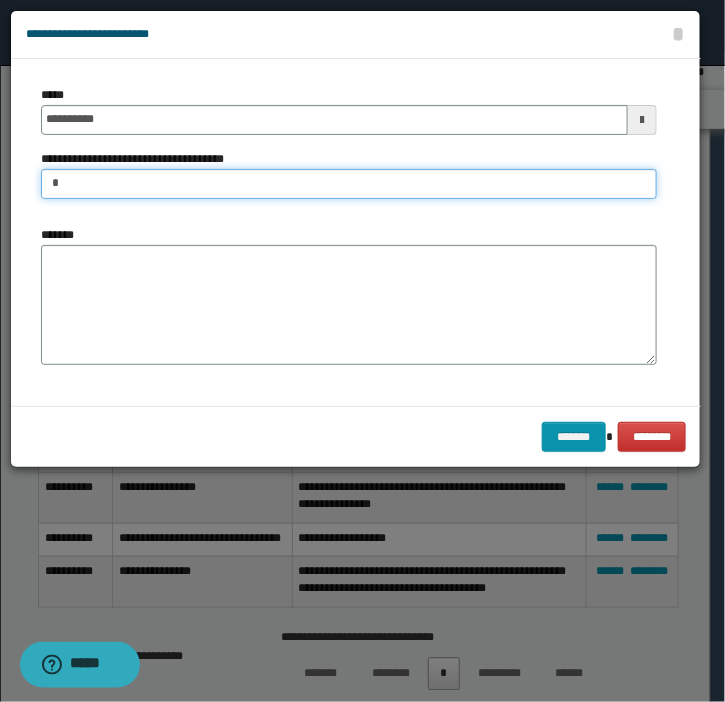 type on "**********" 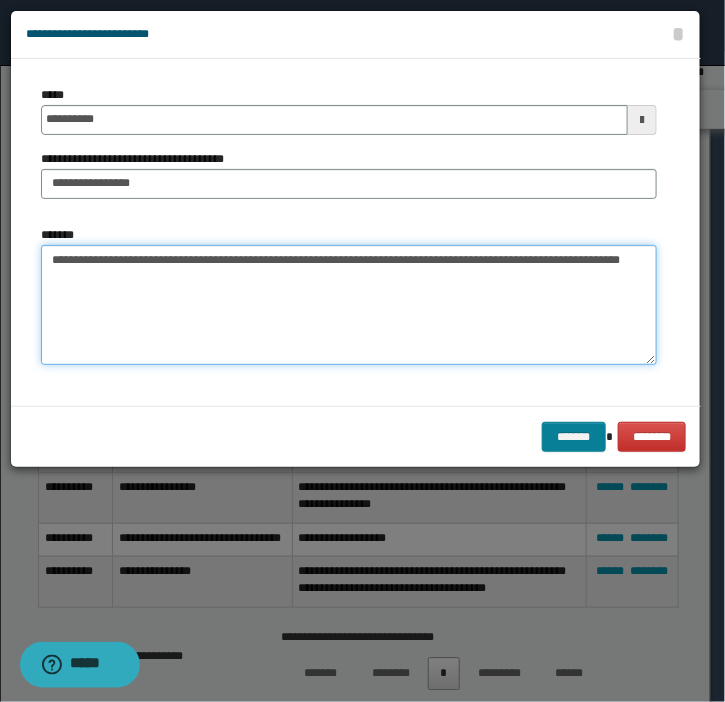 type on "**********" 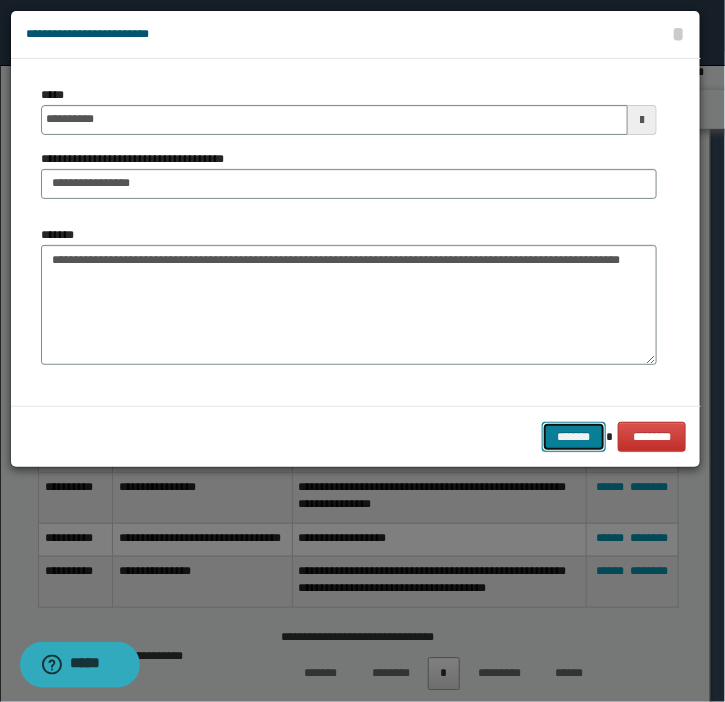 drag, startPoint x: 575, startPoint y: 429, endPoint x: 556, endPoint y: 421, distance: 20.615528 